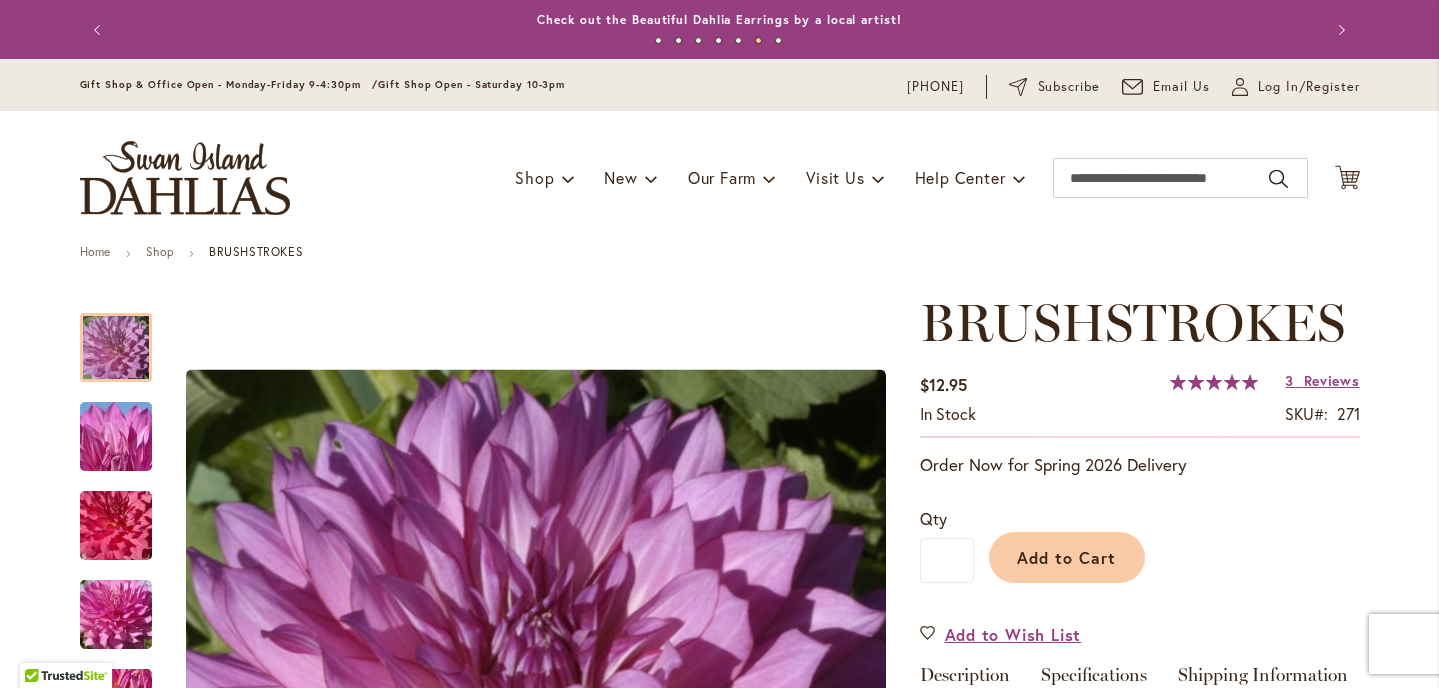 scroll, scrollTop: 0, scrollLeft: 0, axis: both 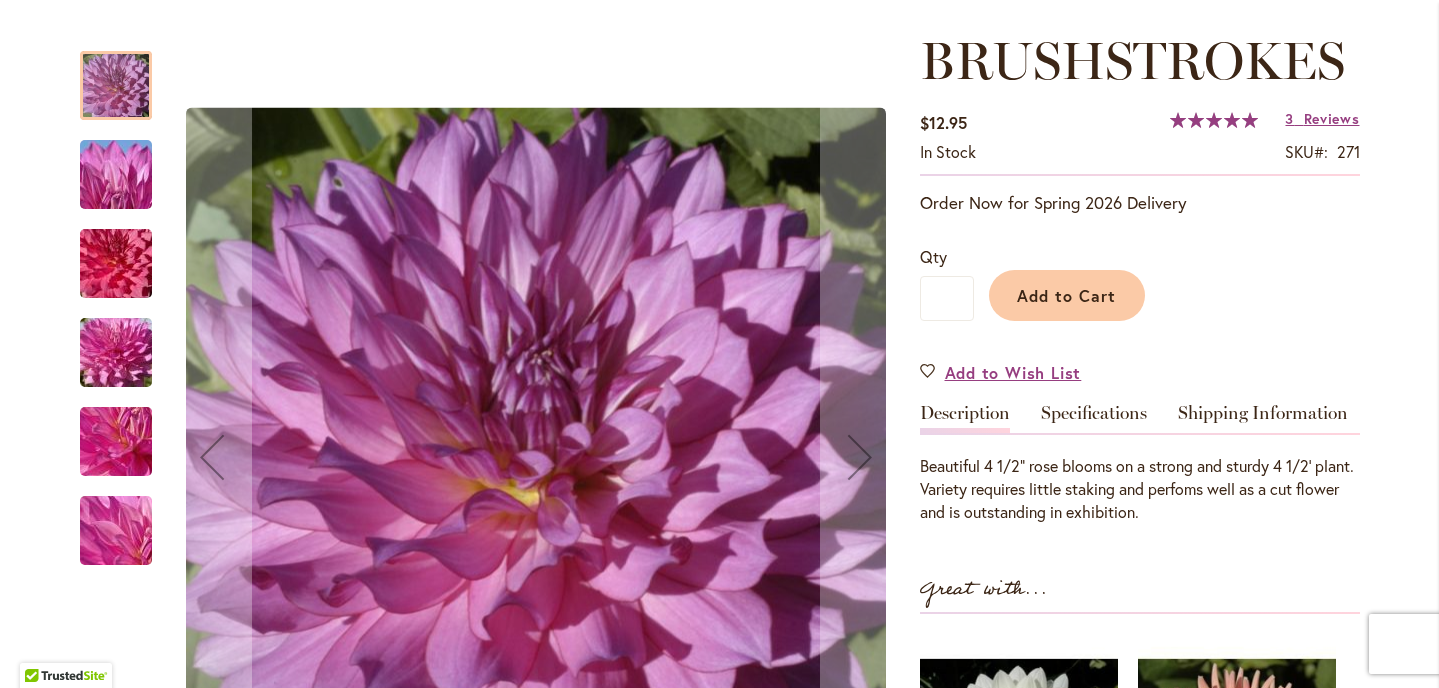 click at bounding box center (116, 175) 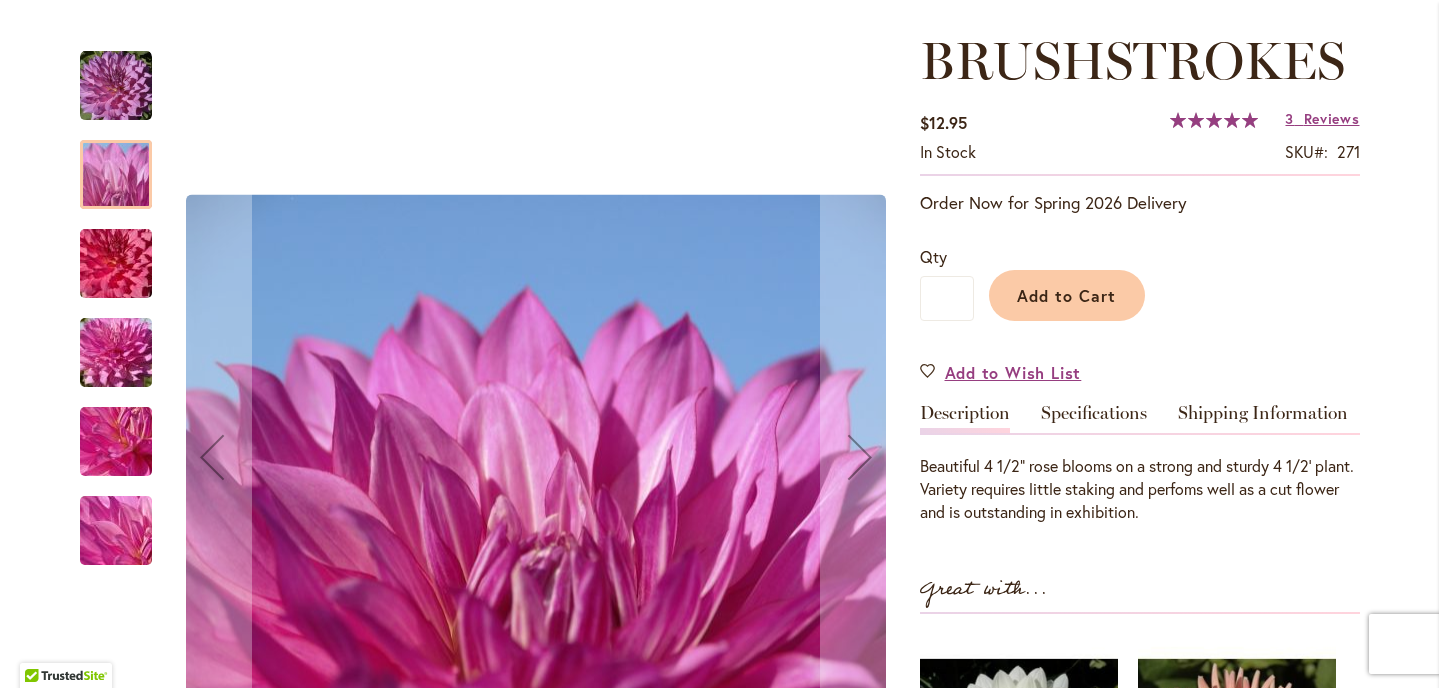 click at bounding box center [116, 353] 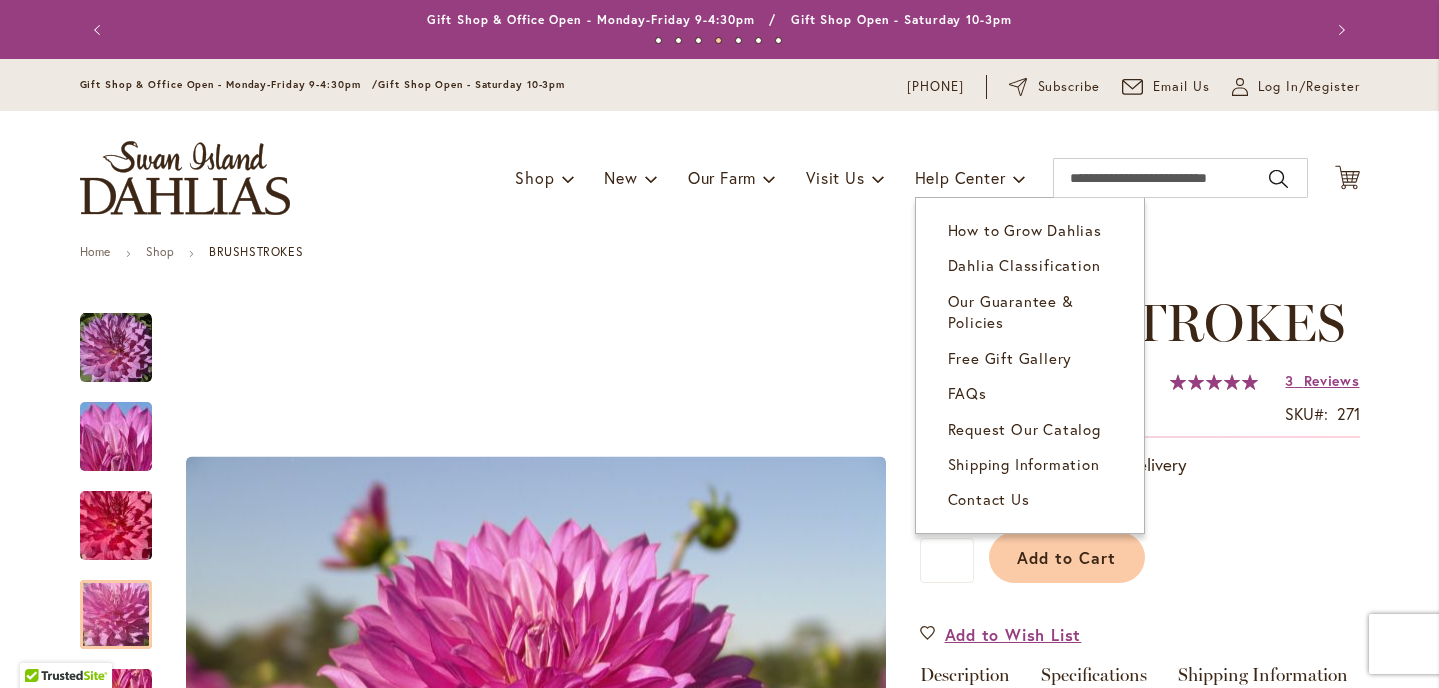 scroll, scrollTop: 0, scrollLeft: 0, axis: both 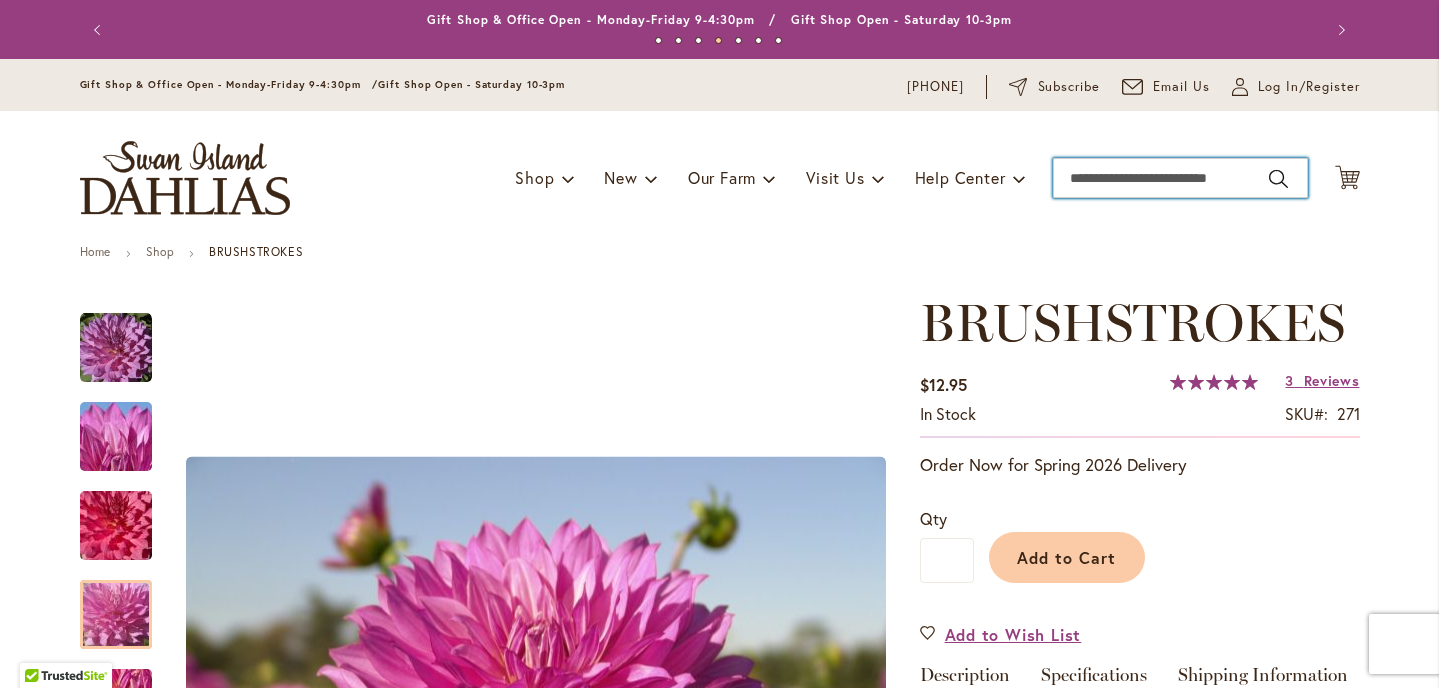 click on "Search" at bounding box center (1180, 178) 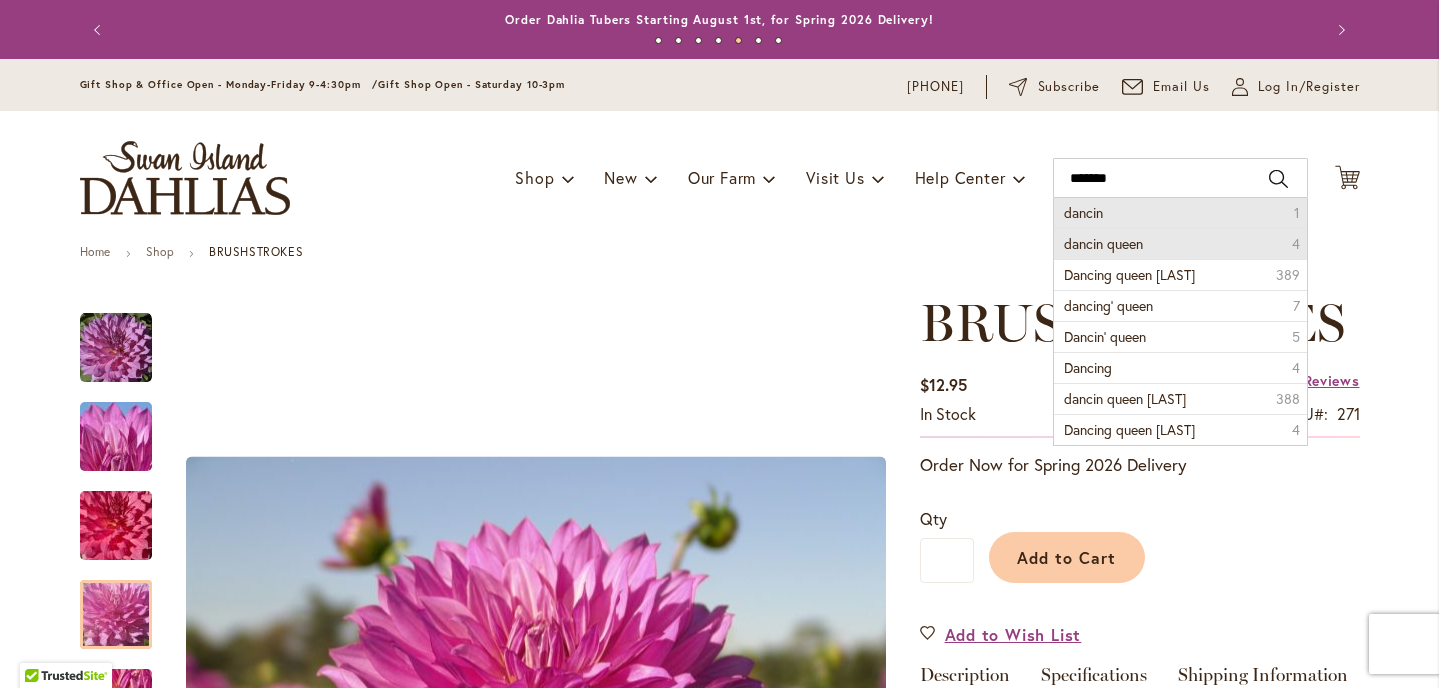 drag, startPoint x: 1059, startPoint y: 213, endPoint x: 1114, endPoint y: 241, distance: 61.7171 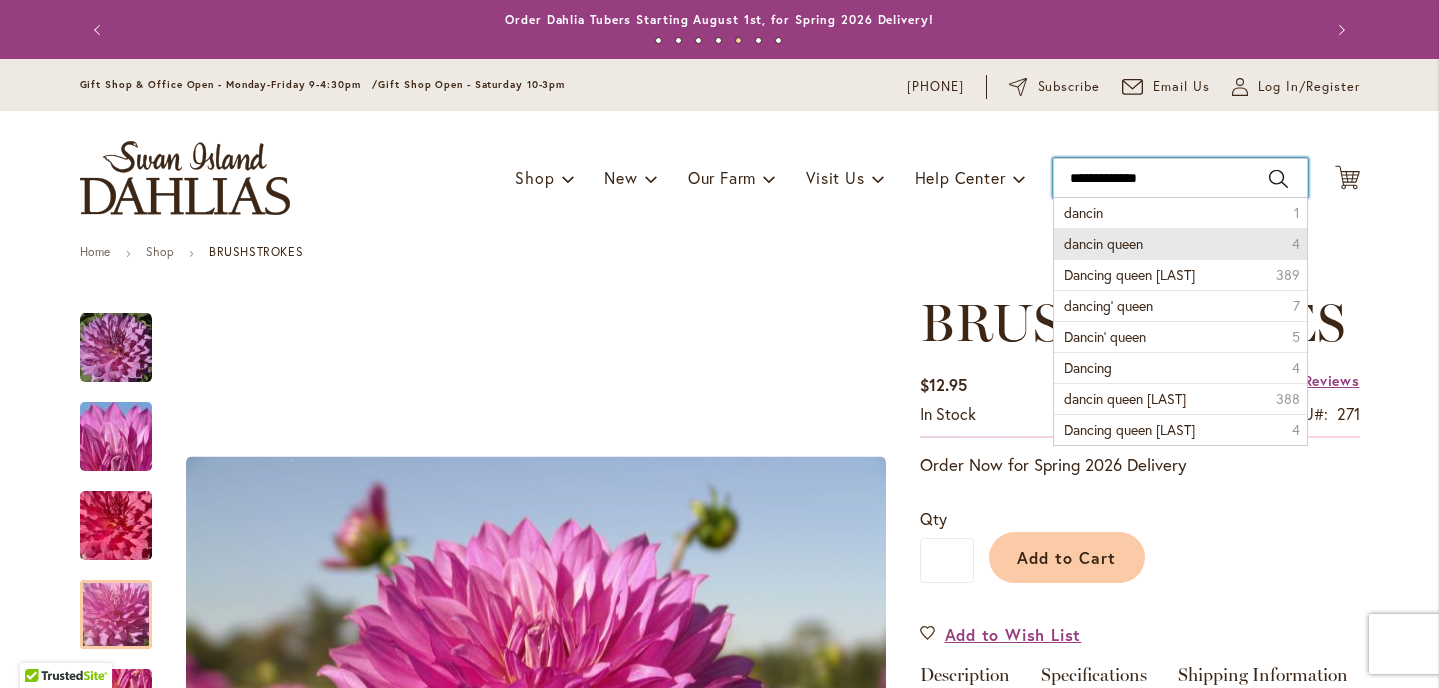 type on "**********" 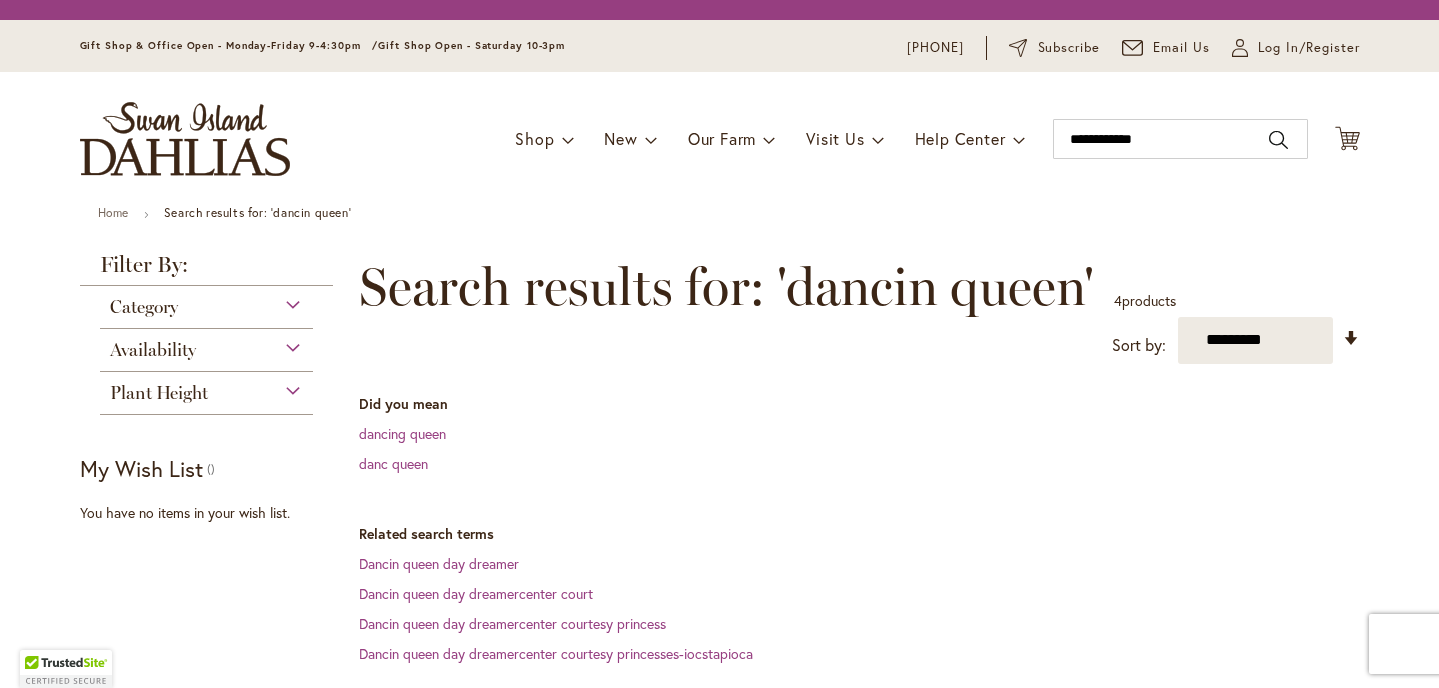 scroll, scrollTop: 0, scrollLeft: 0, axis: both 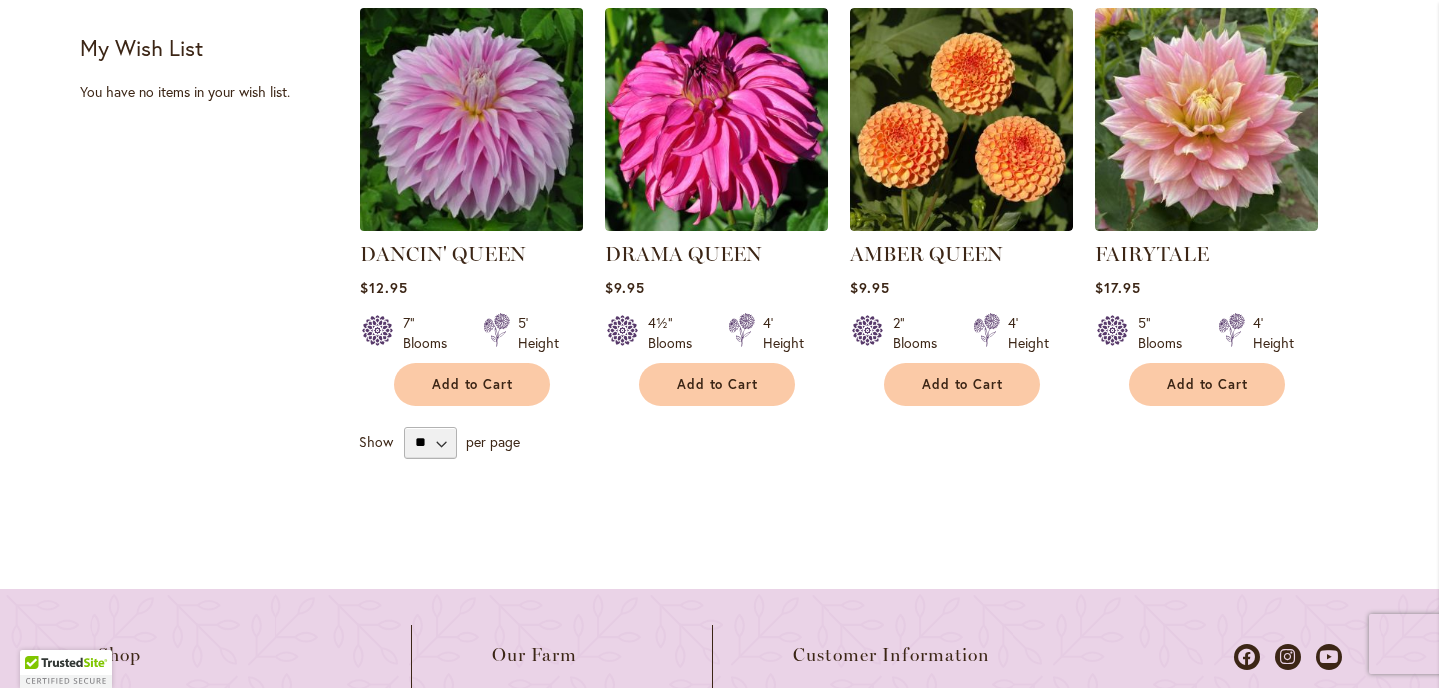 click at bounding box center (471, 119) 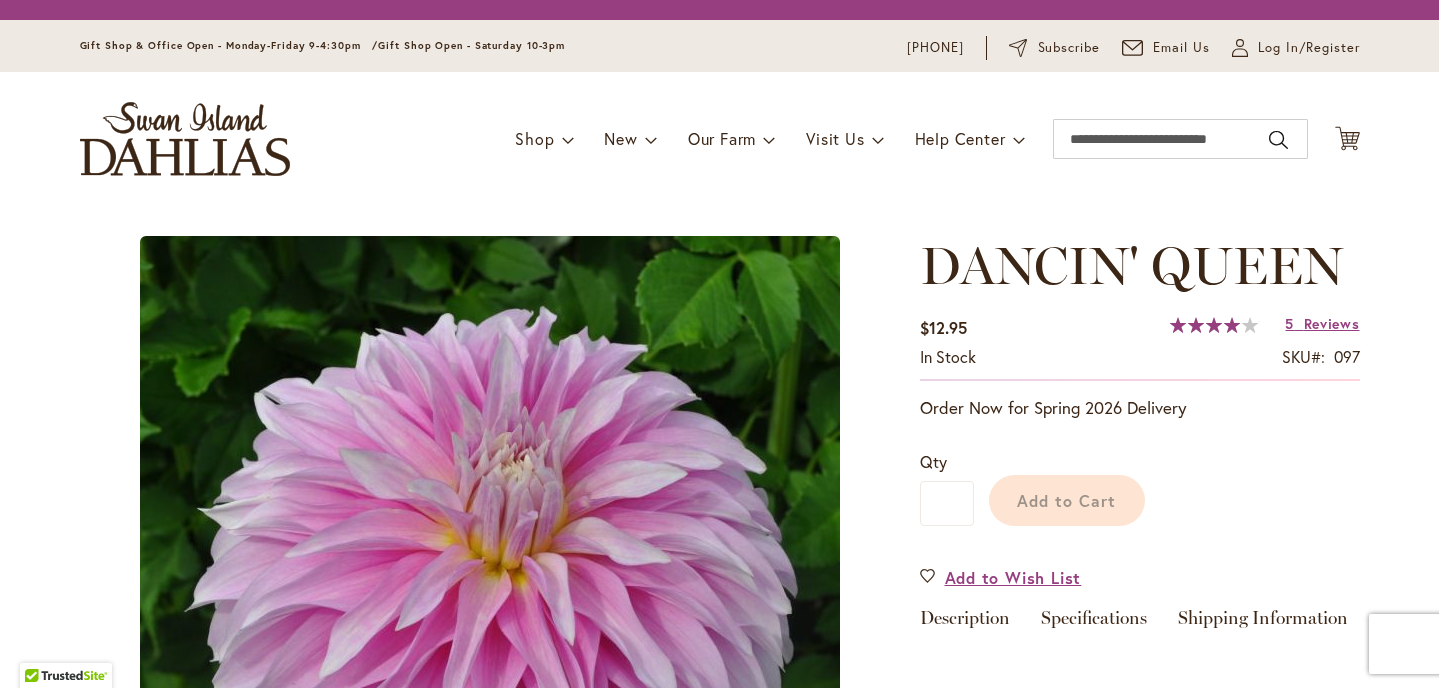 scroll, scrollTop: 0, scrollLeft: 0, axis: both 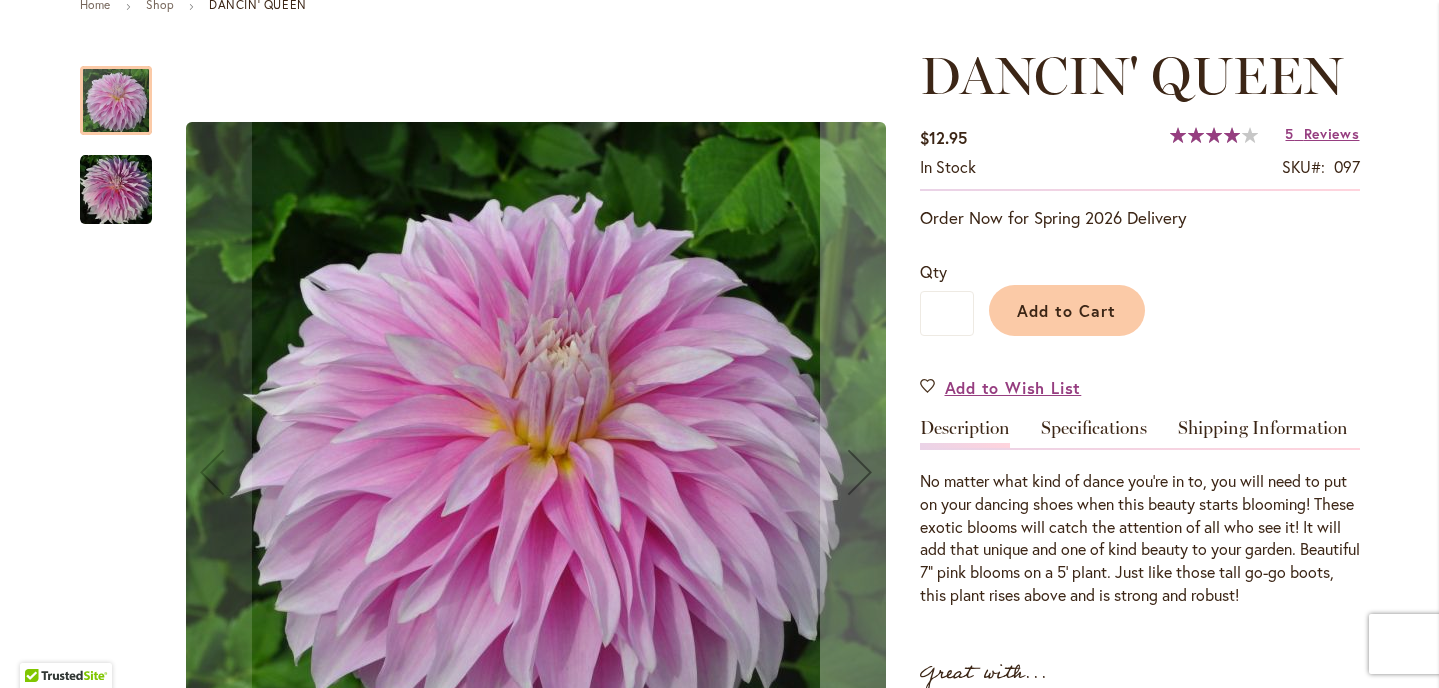click at bounding box center (116, 190) 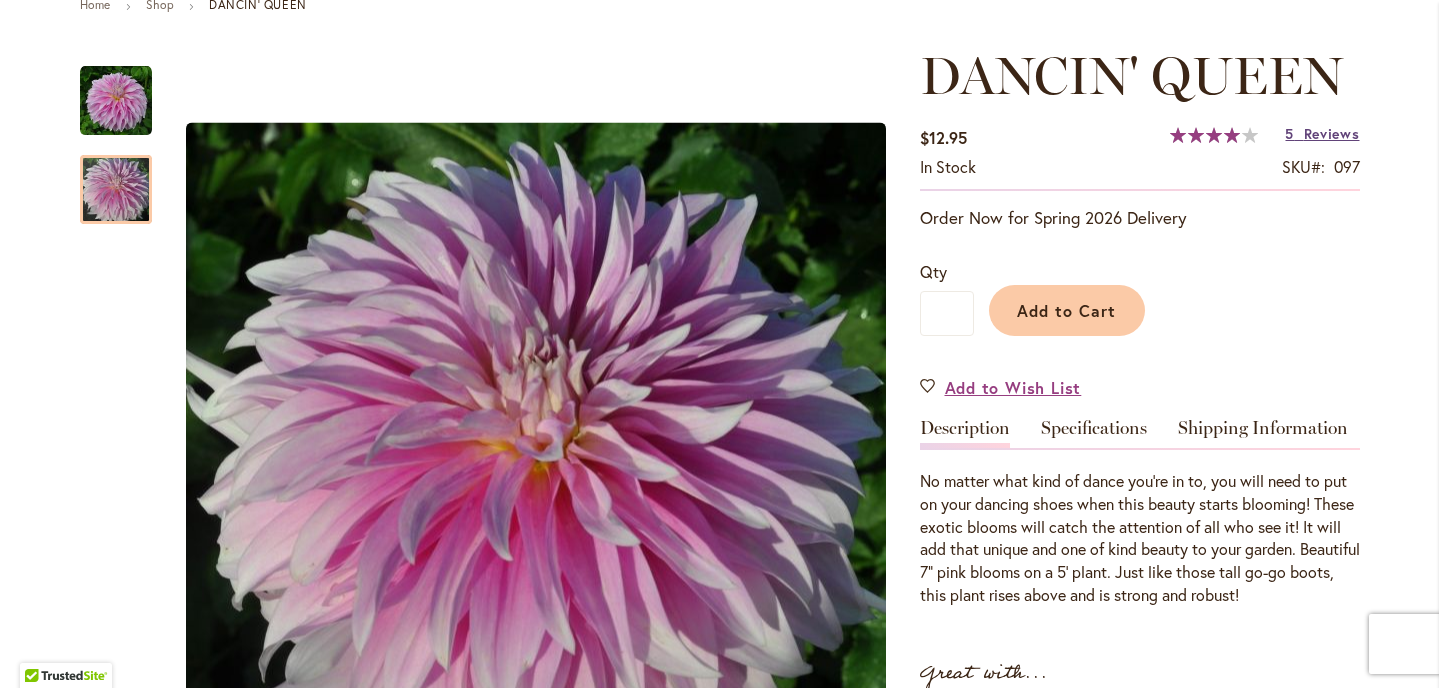 click on "Reviews" at bounding box center (1332, 133) 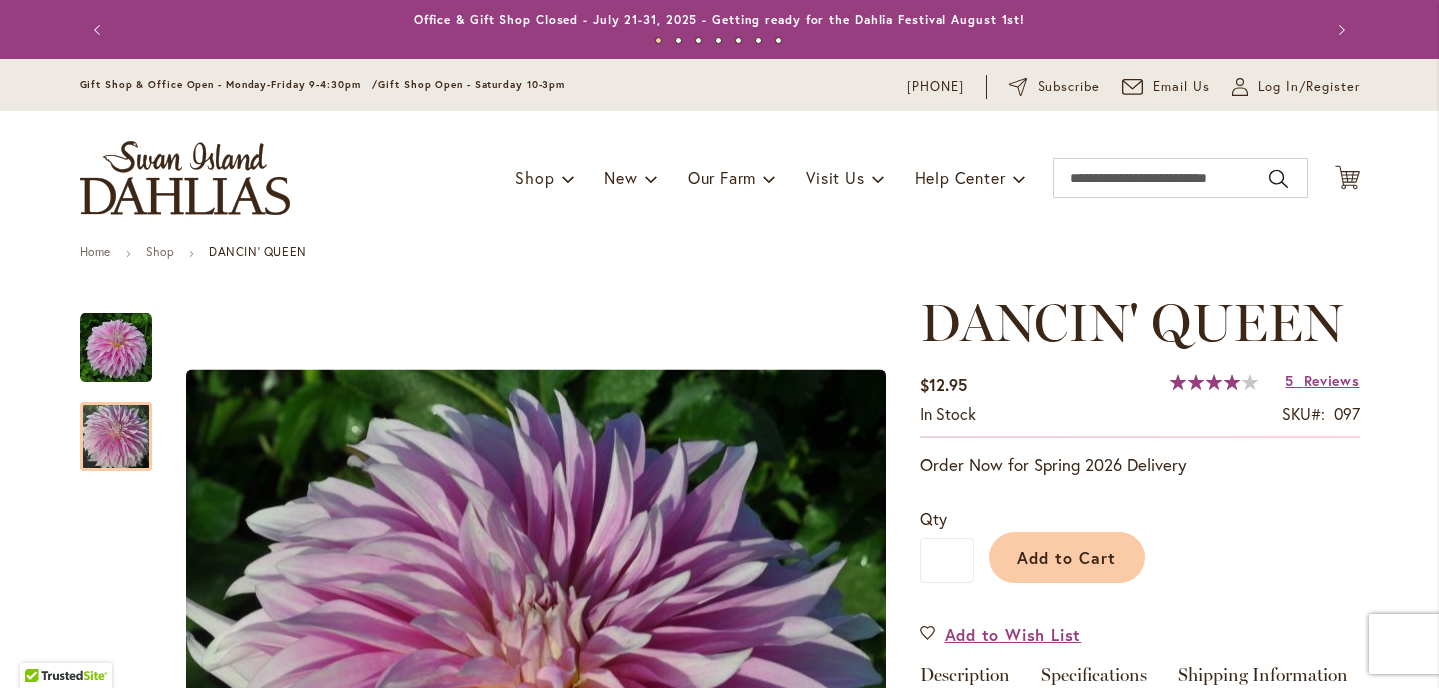 scroll, scrollTop: 0, scrollLeft: 0, axis: both 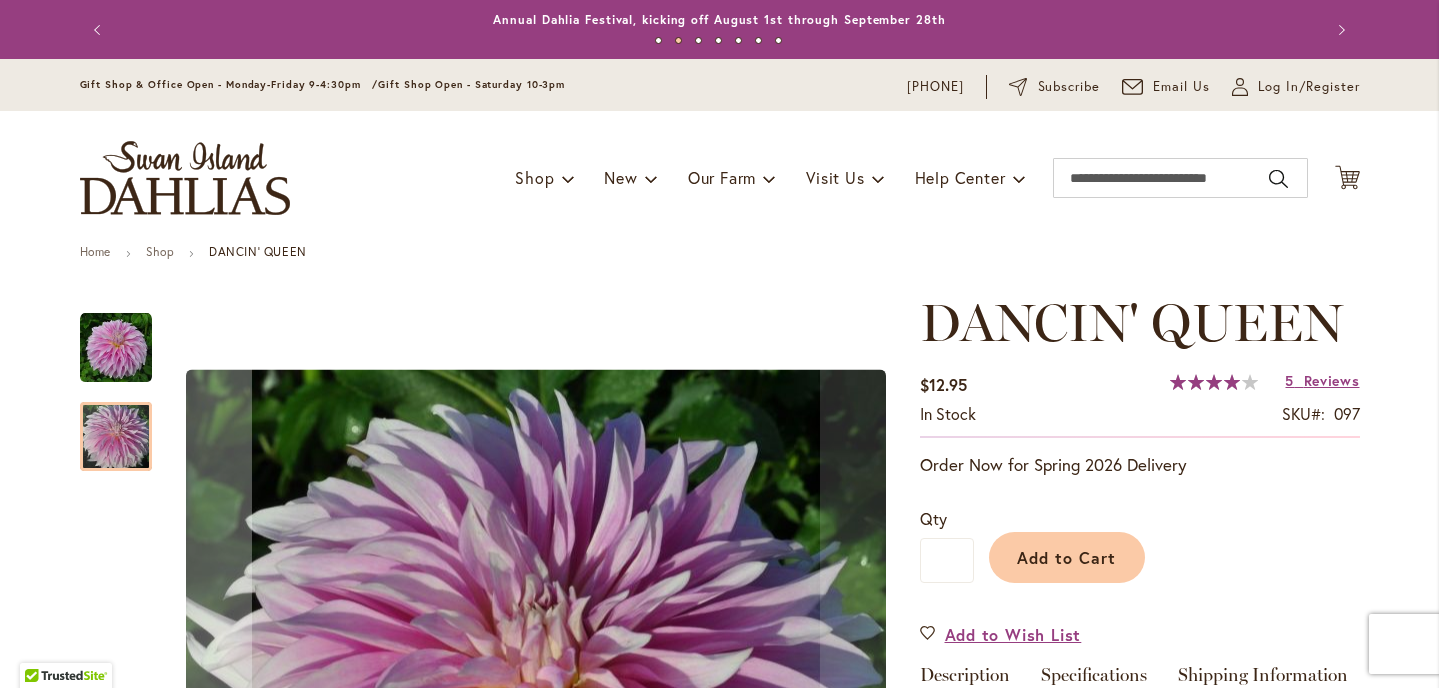 click at bounding box center [116, 348] 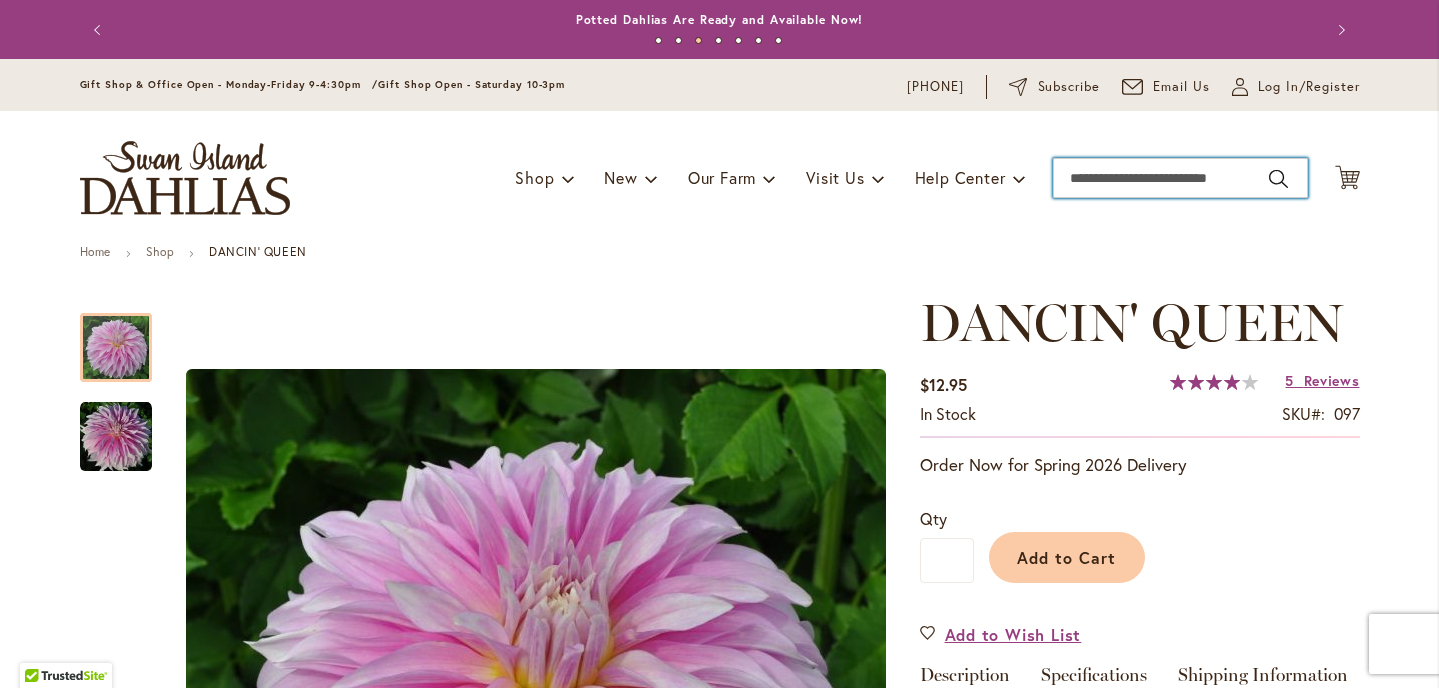 click on "Search" at bounding box center [1180, 178] 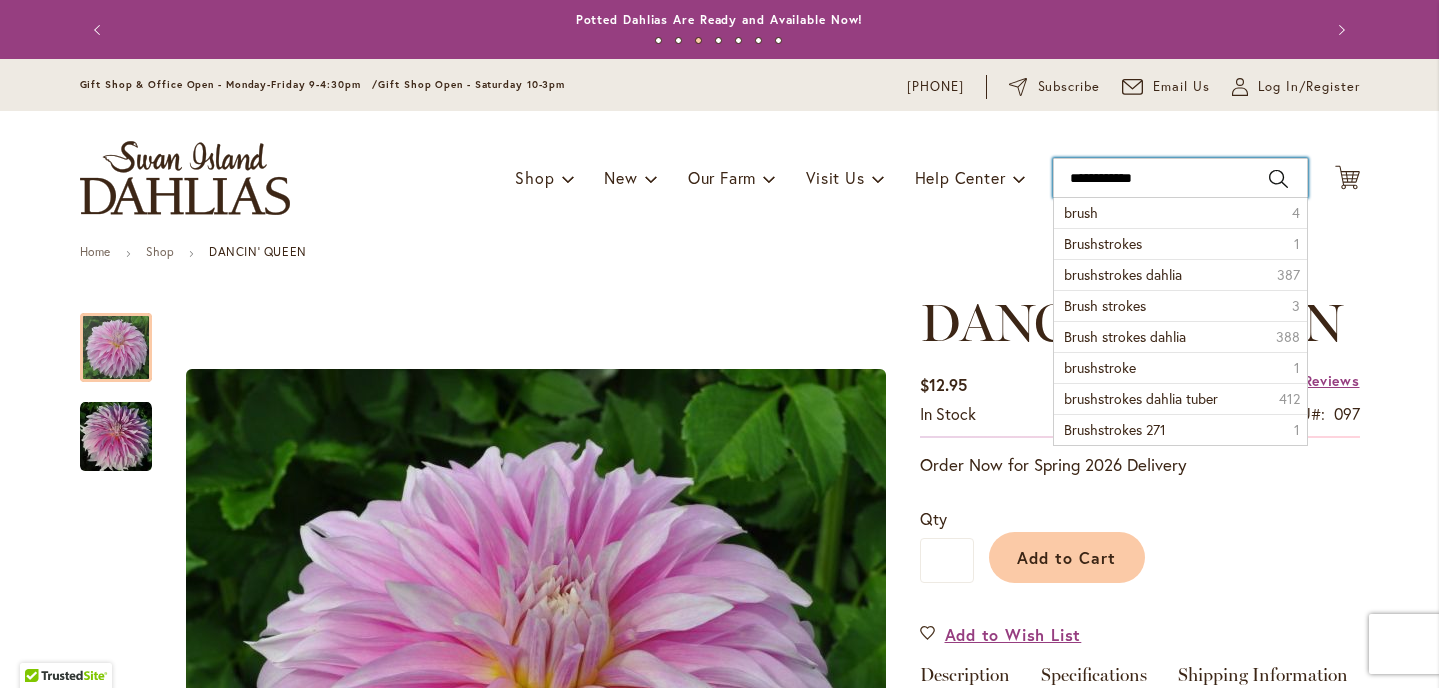 type on "**********" 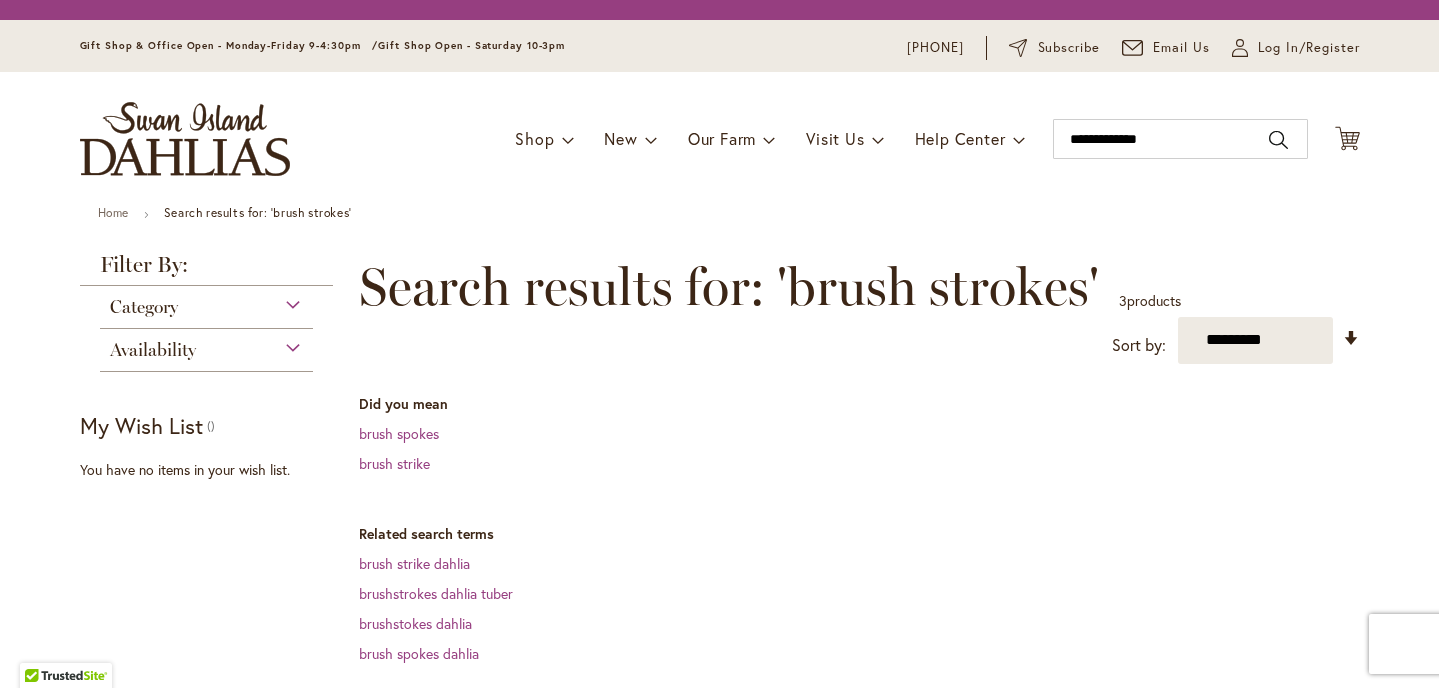 scroll, scrollTop: 0, scrollLeft: 0, axis: both 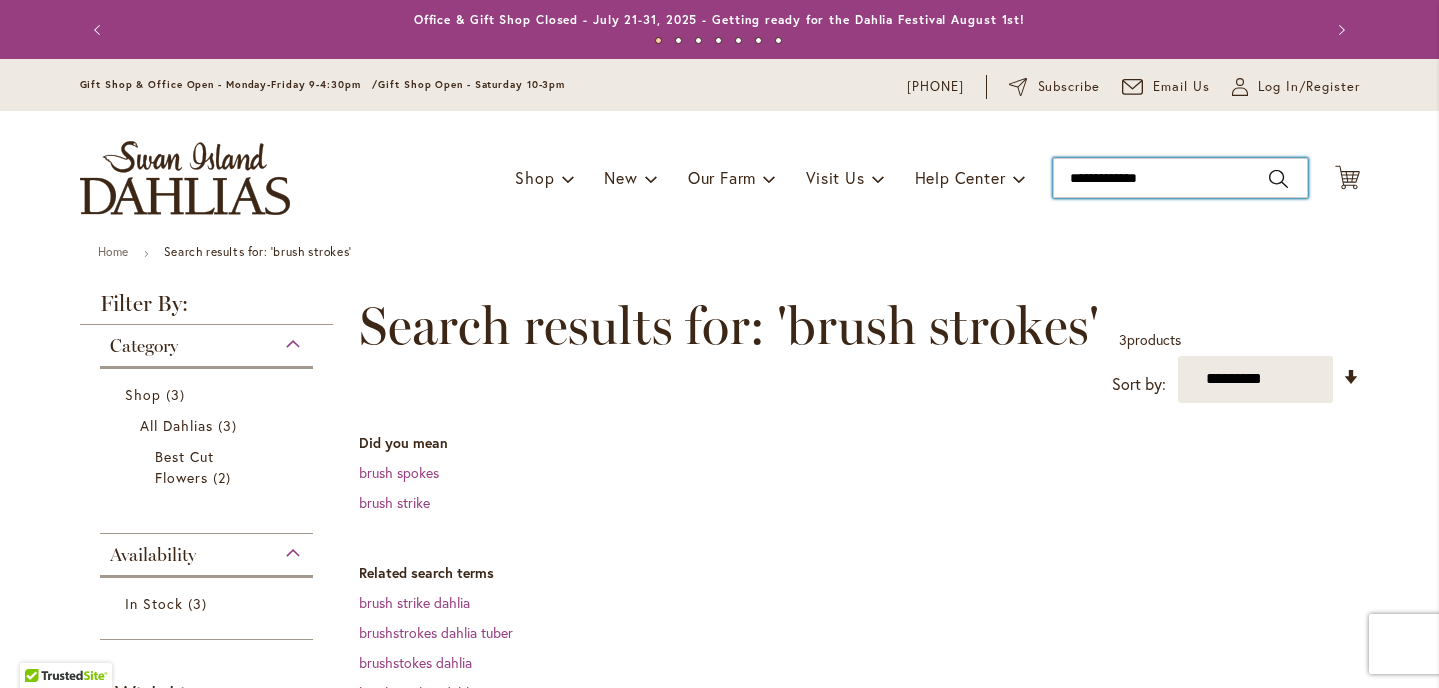 click on "**********" at bounding box center [1180, 178] 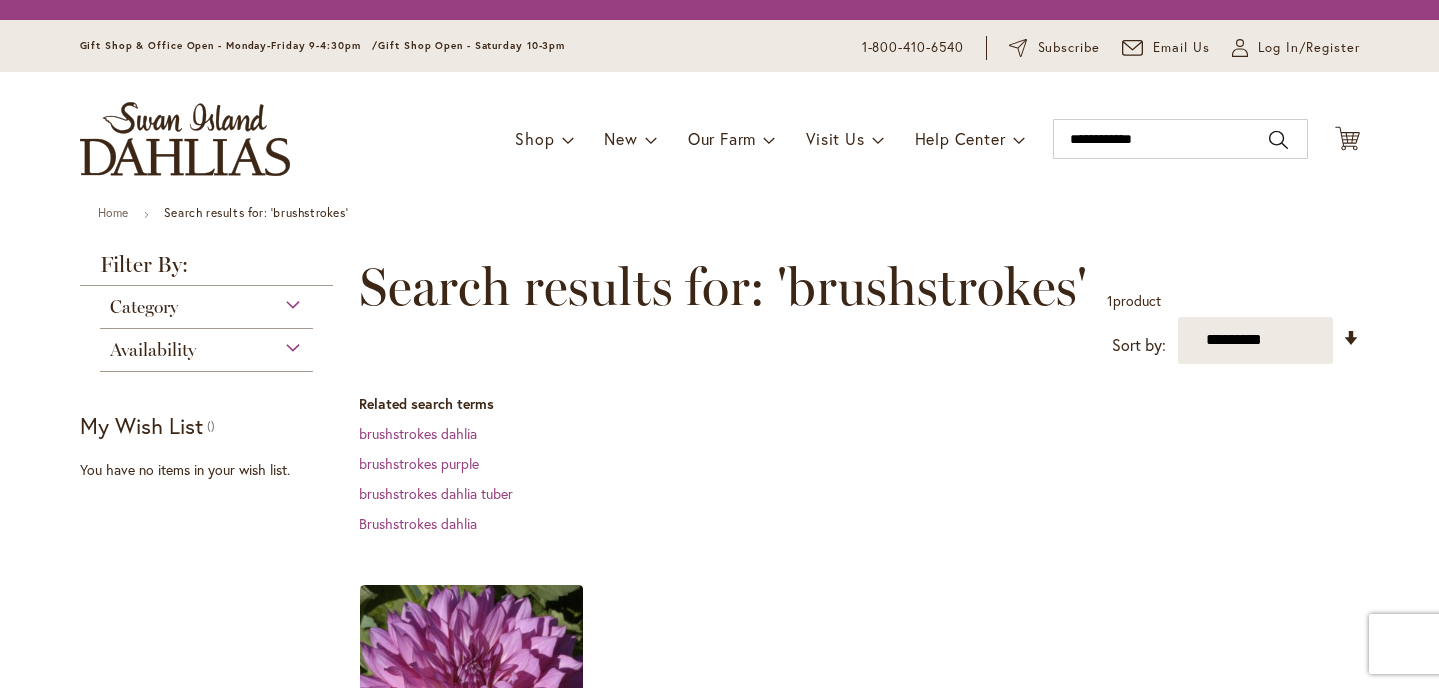 scroll, scrollTop: 0, scrollLeft: 0, axis: both 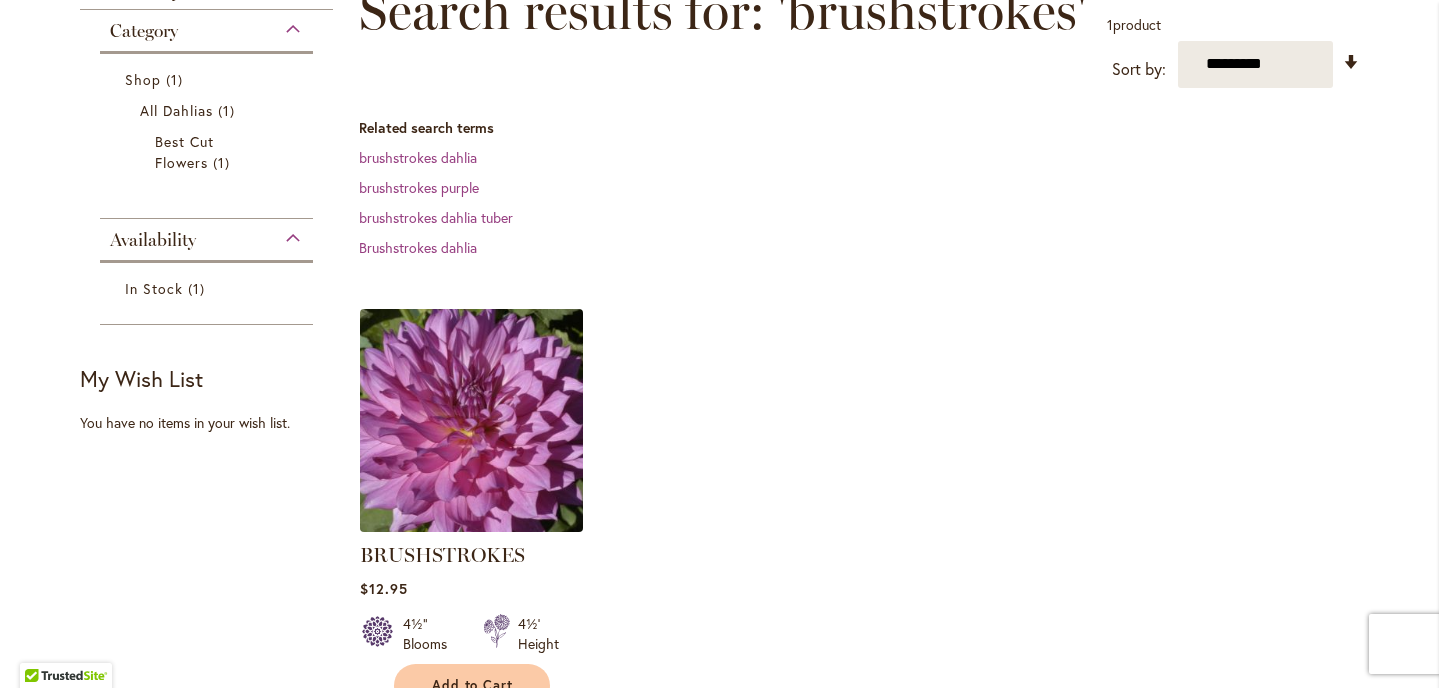 click at bounding box center [471, 420] 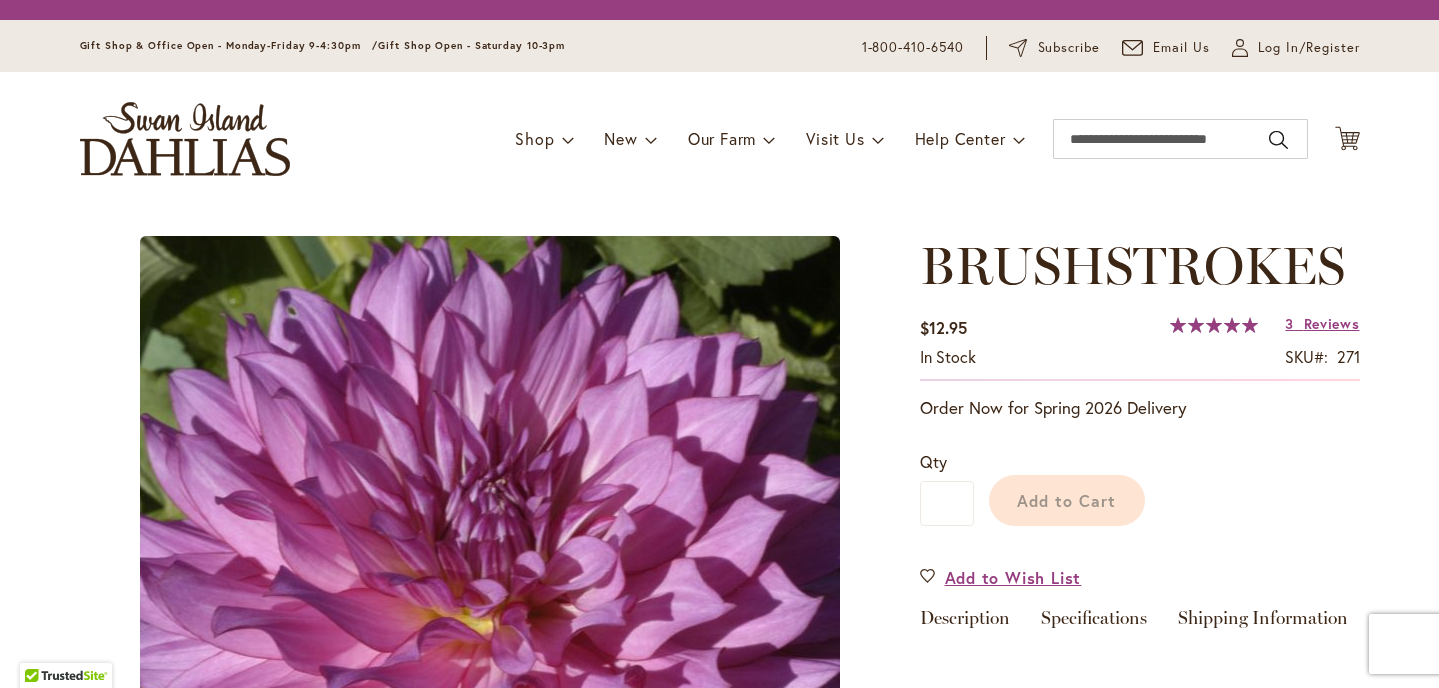 scroll, scrollTop: 0, scrollLeft: 0, axis: both 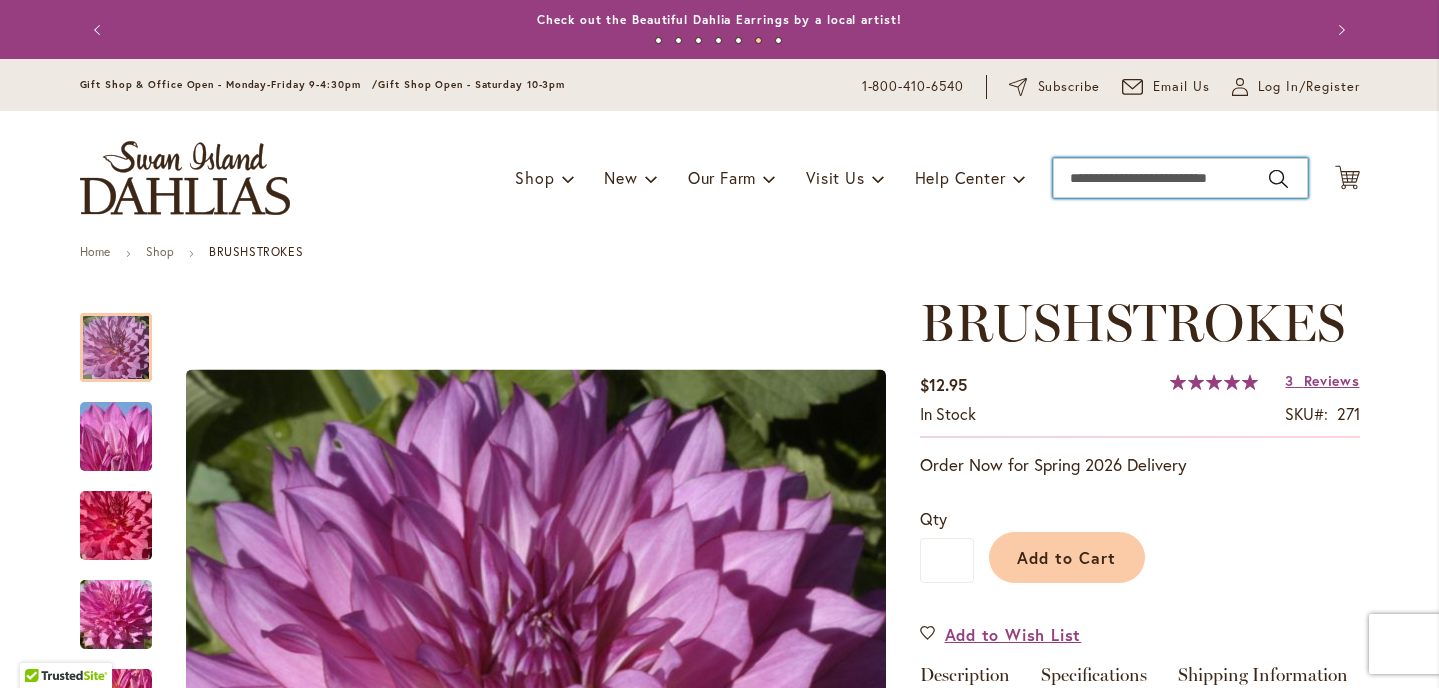 click on "Search" at bounding box center (1180, 178) 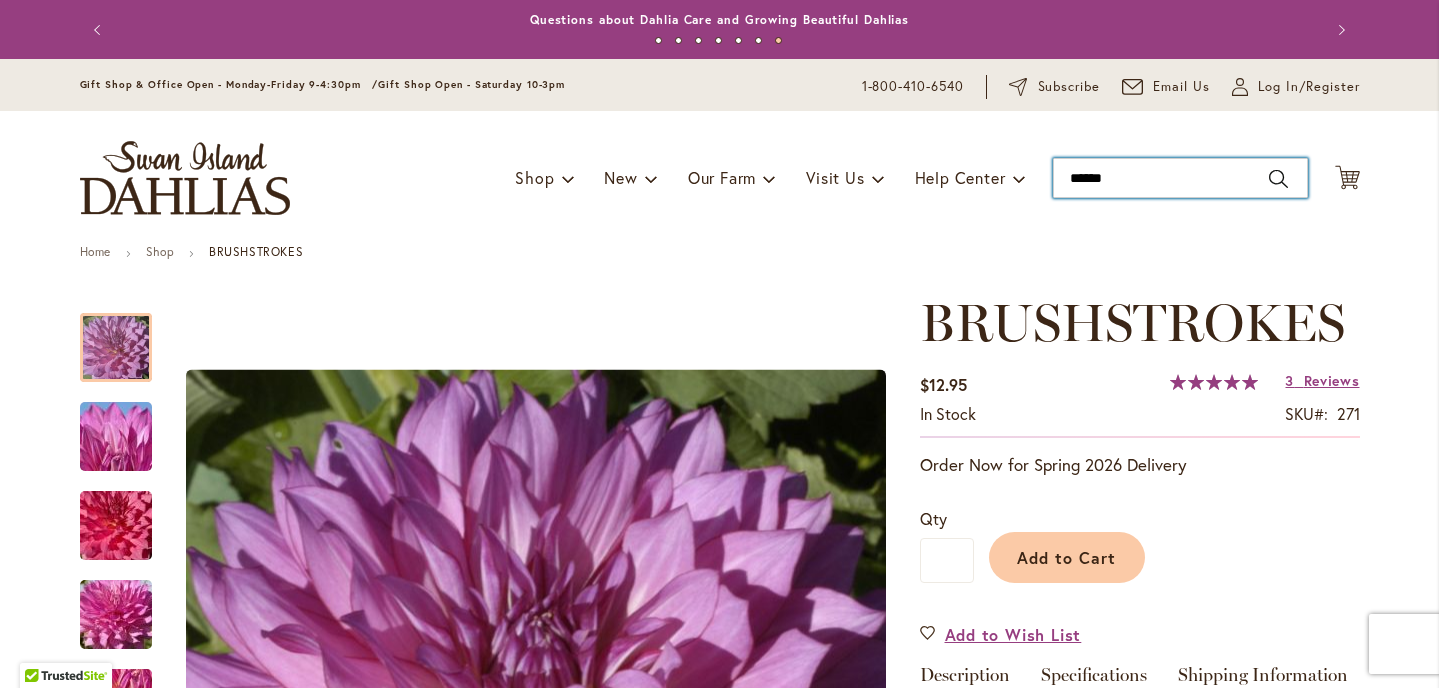 type on "*******" 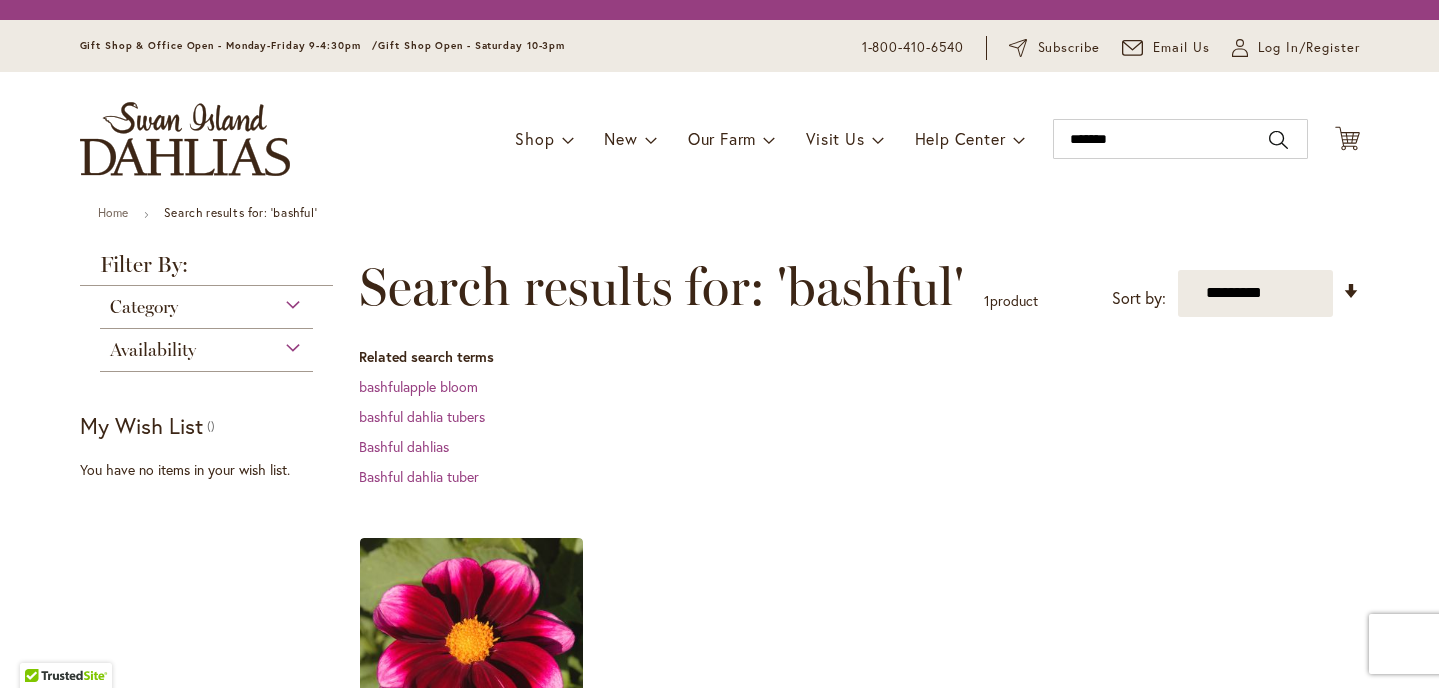 scroll, scrollTop: 0, scrollLeft: 0, axis: both 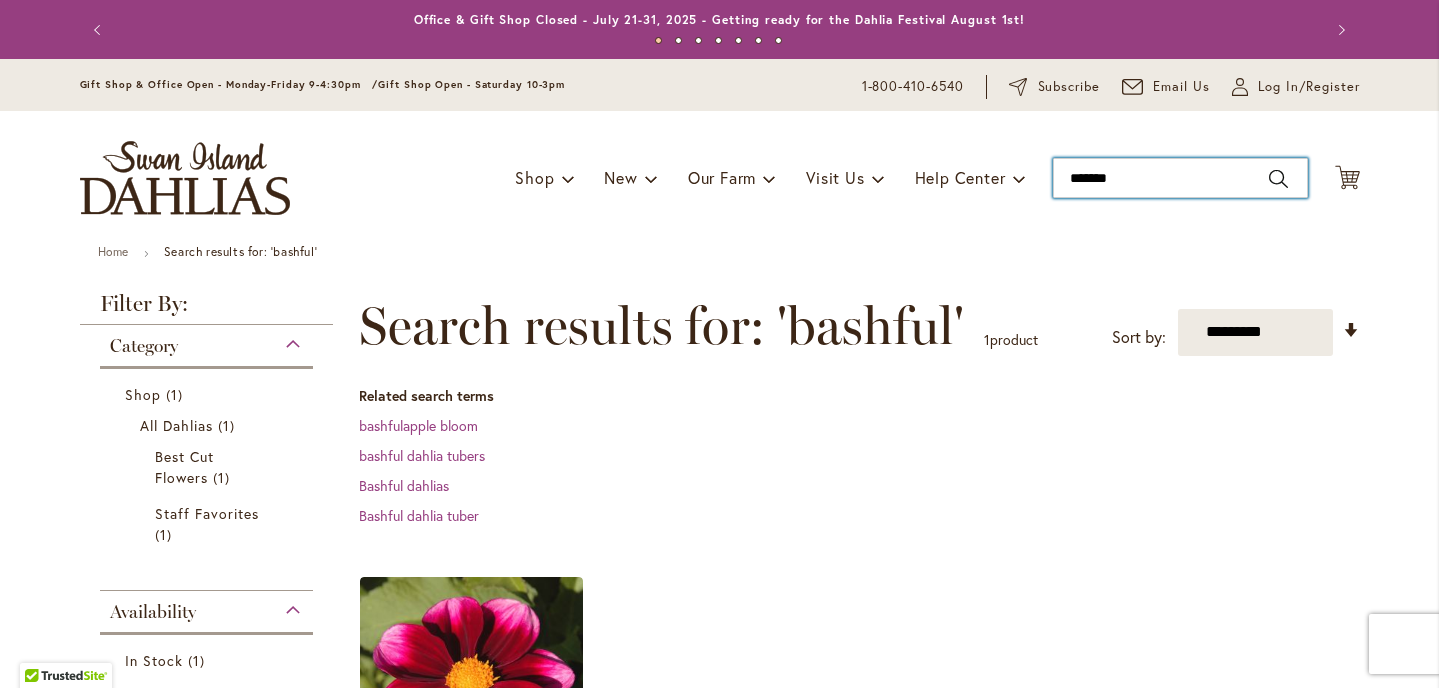 click on "*******" at bounding box center [1180, 178] 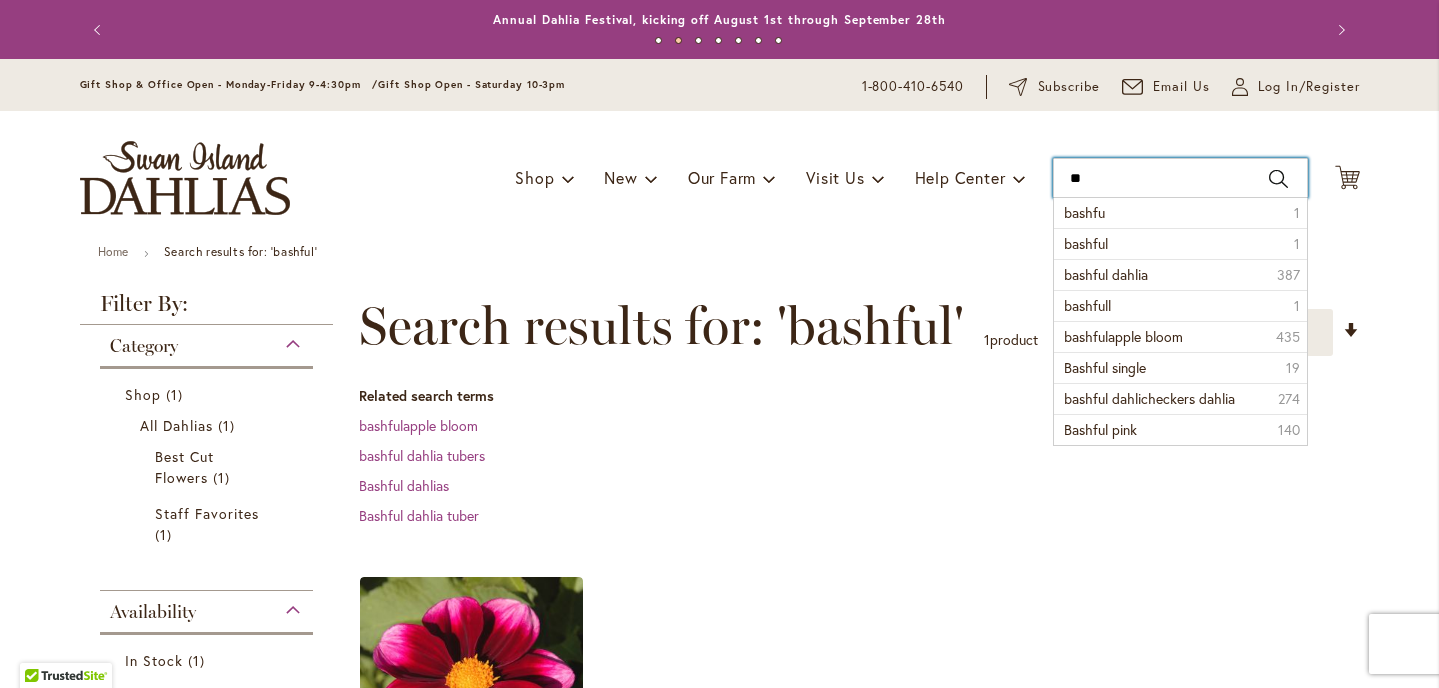 type on "*" 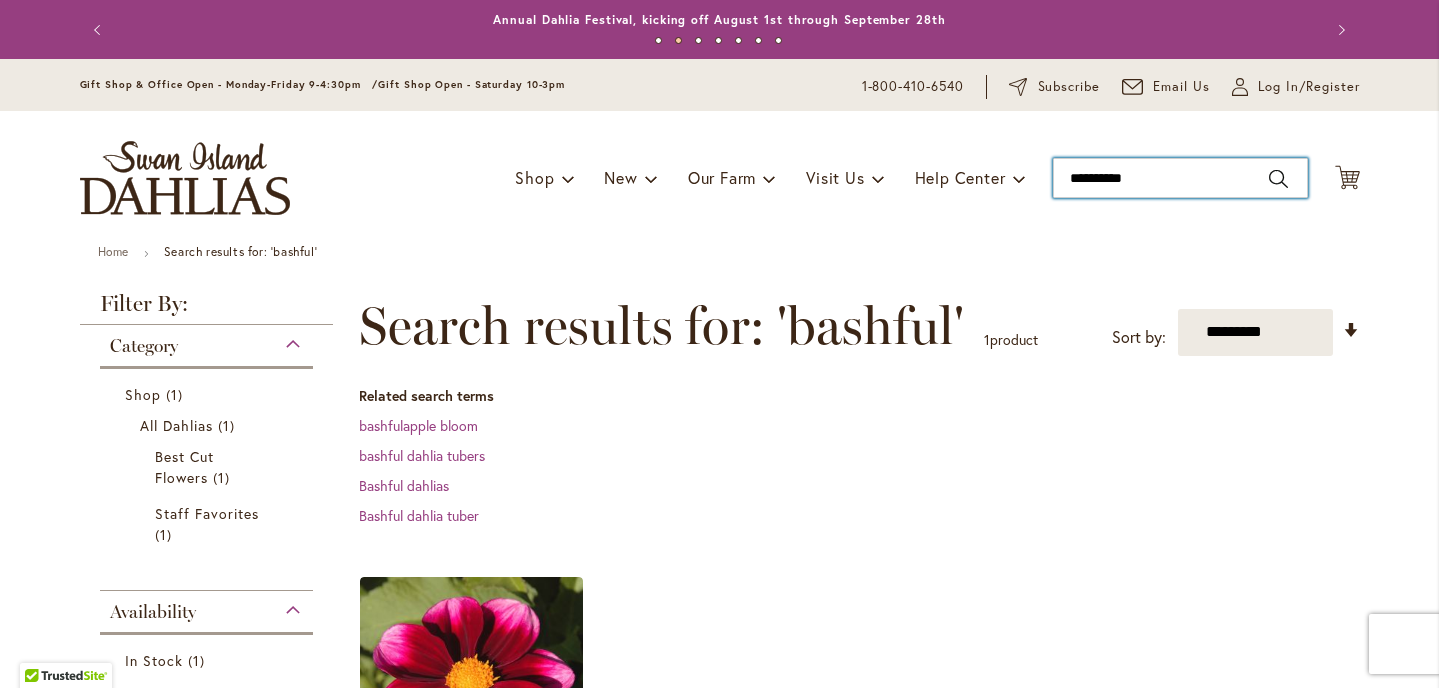 type on "**********" 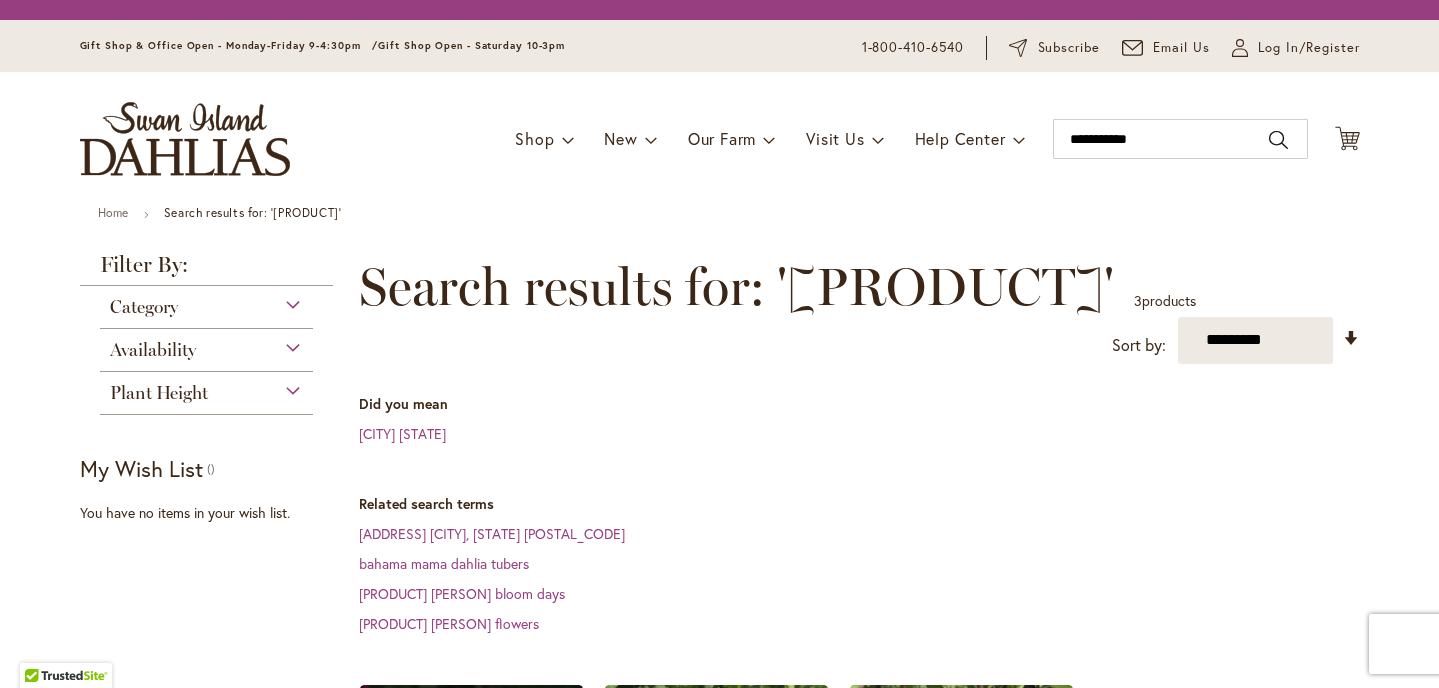scroll, scrollTop: 0, scrollLeft: 0, axis: both 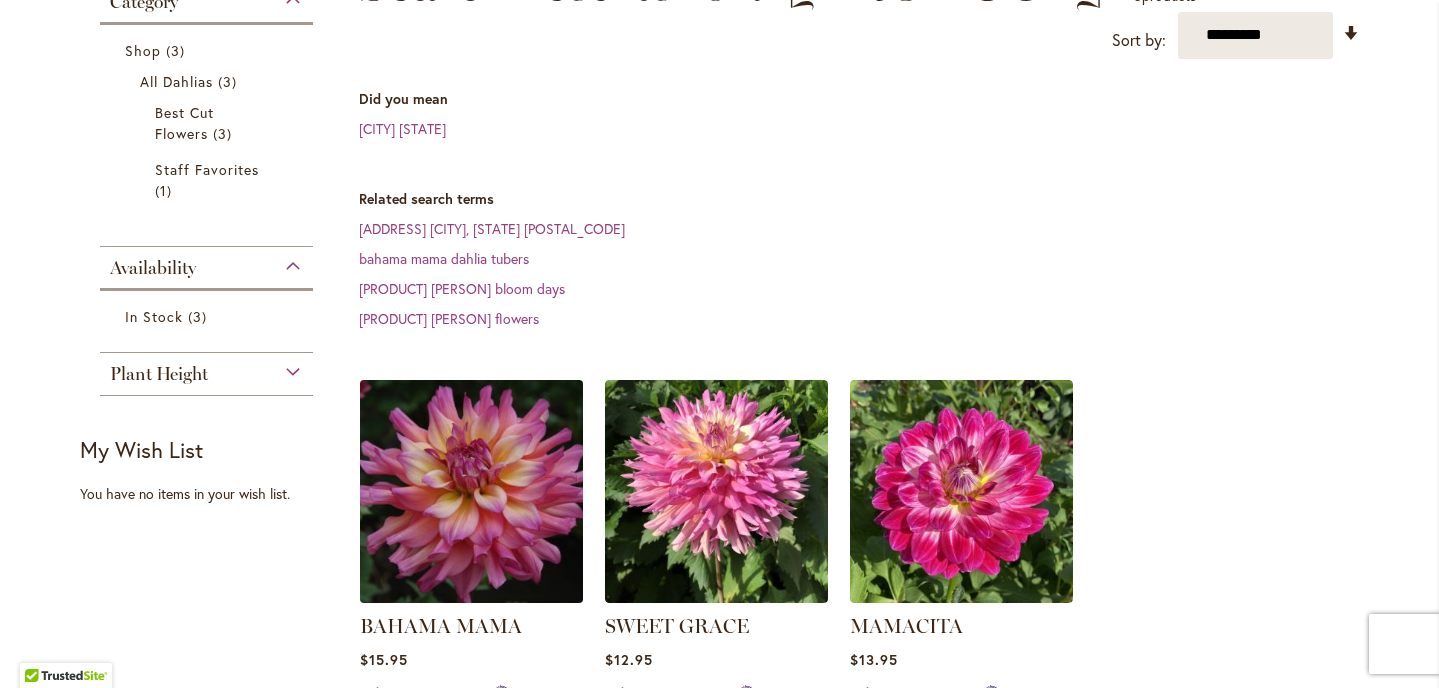 click at bounding box center (471, 491) 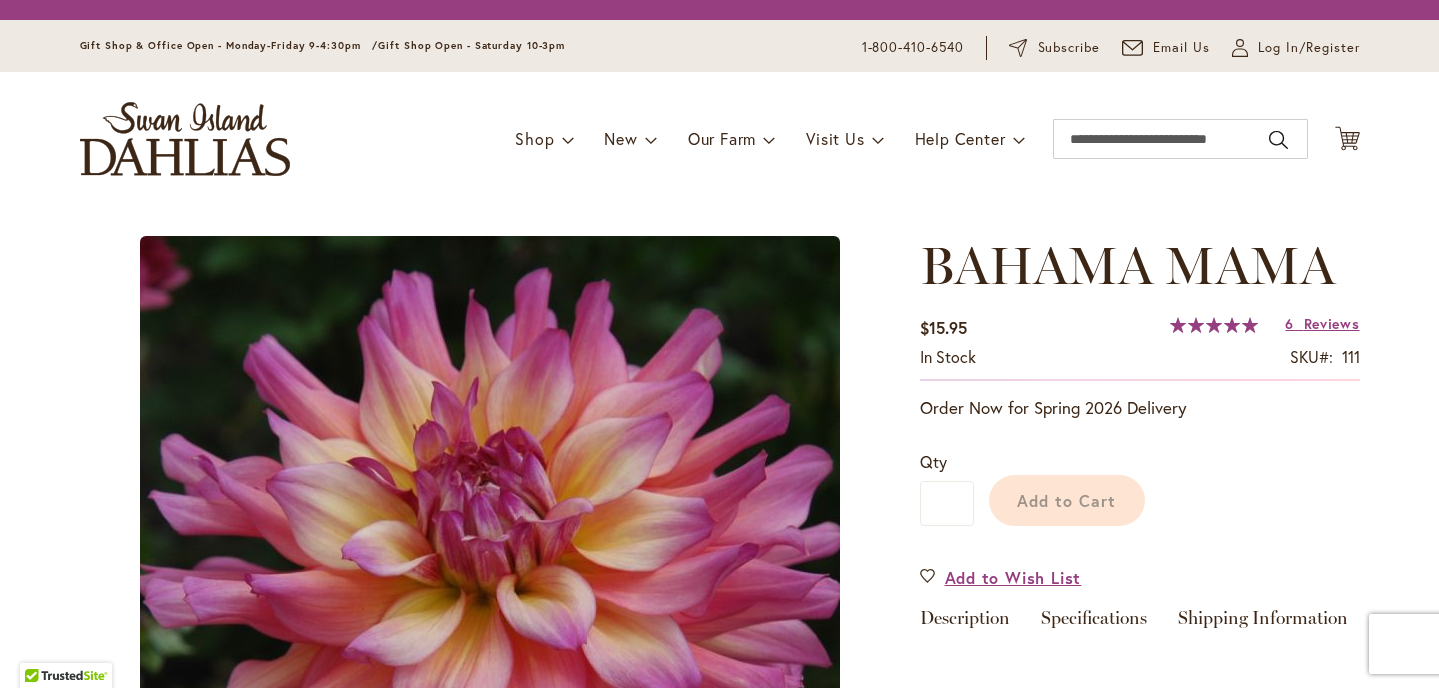scroll, scrollTop: 0, scrollLeft: 0, axis: both 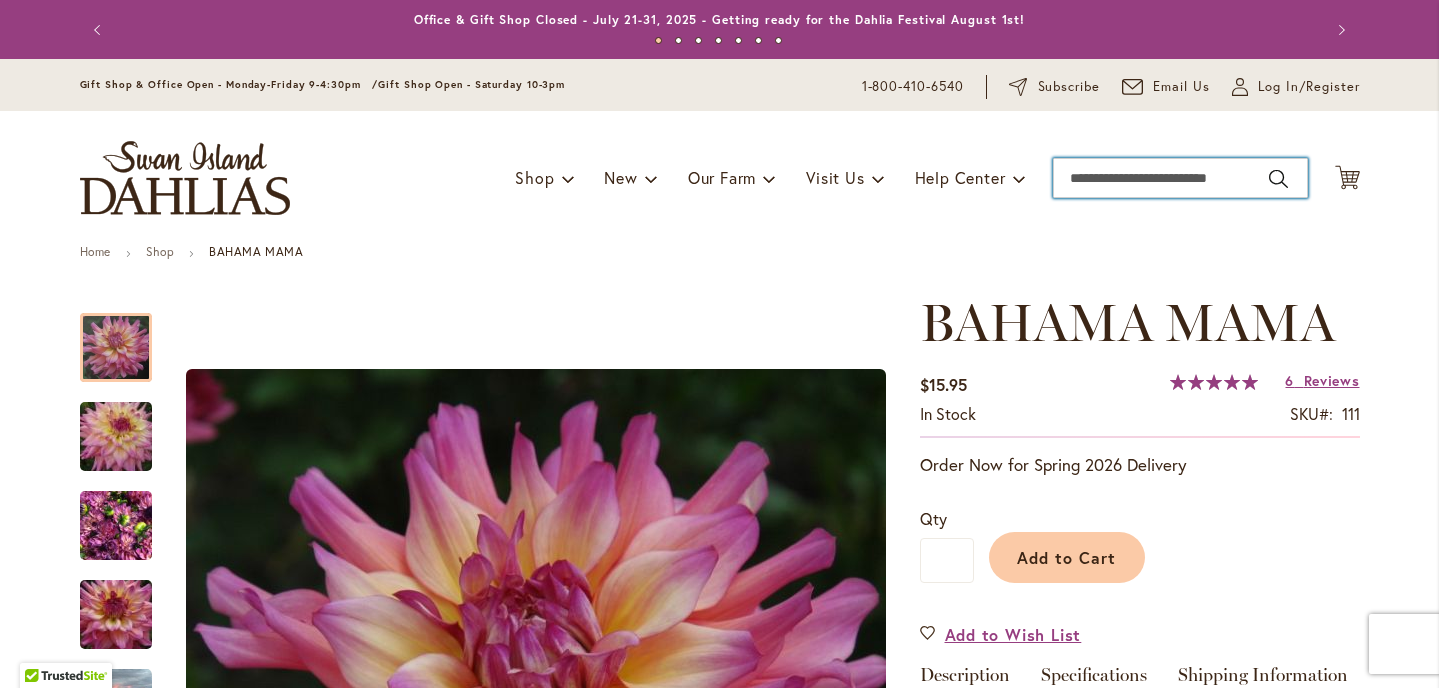 click on "Search" at bounding box center [1180, 178] 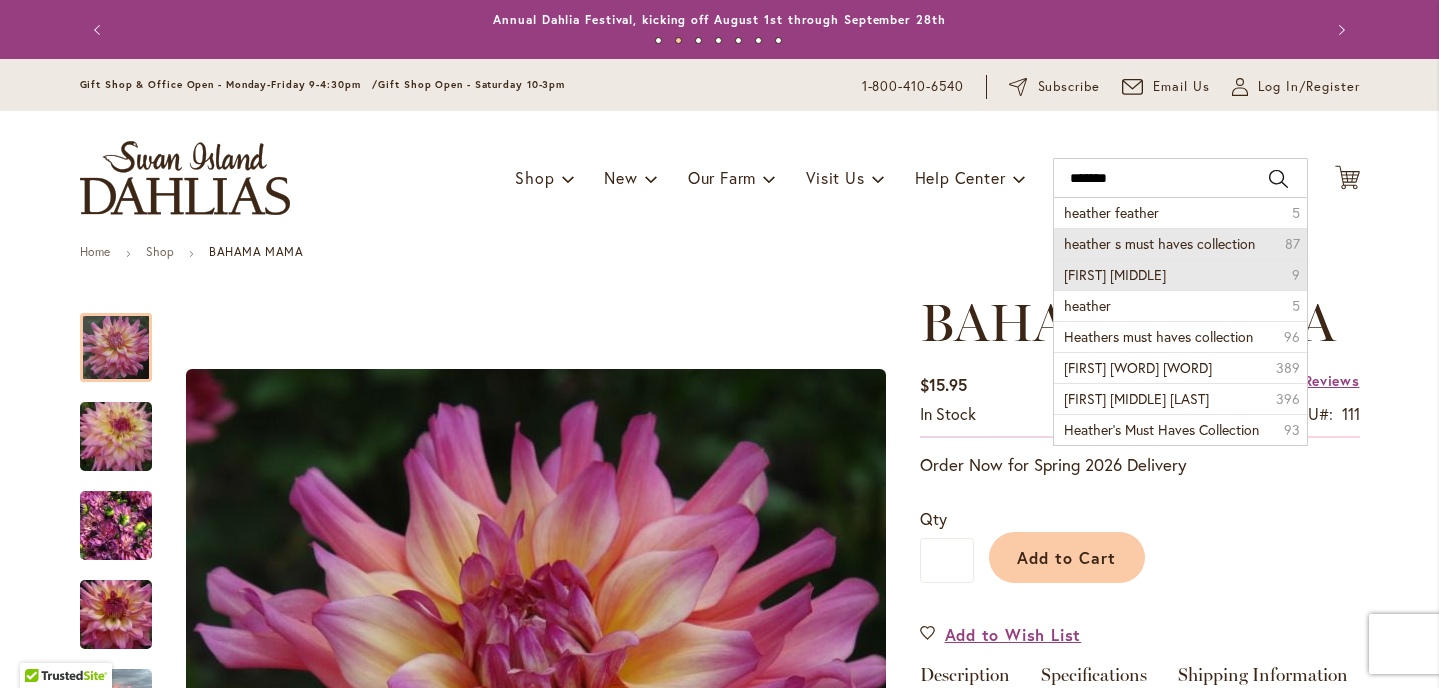 click on "heather s must haves collection" at bounding box center (1159, 243) 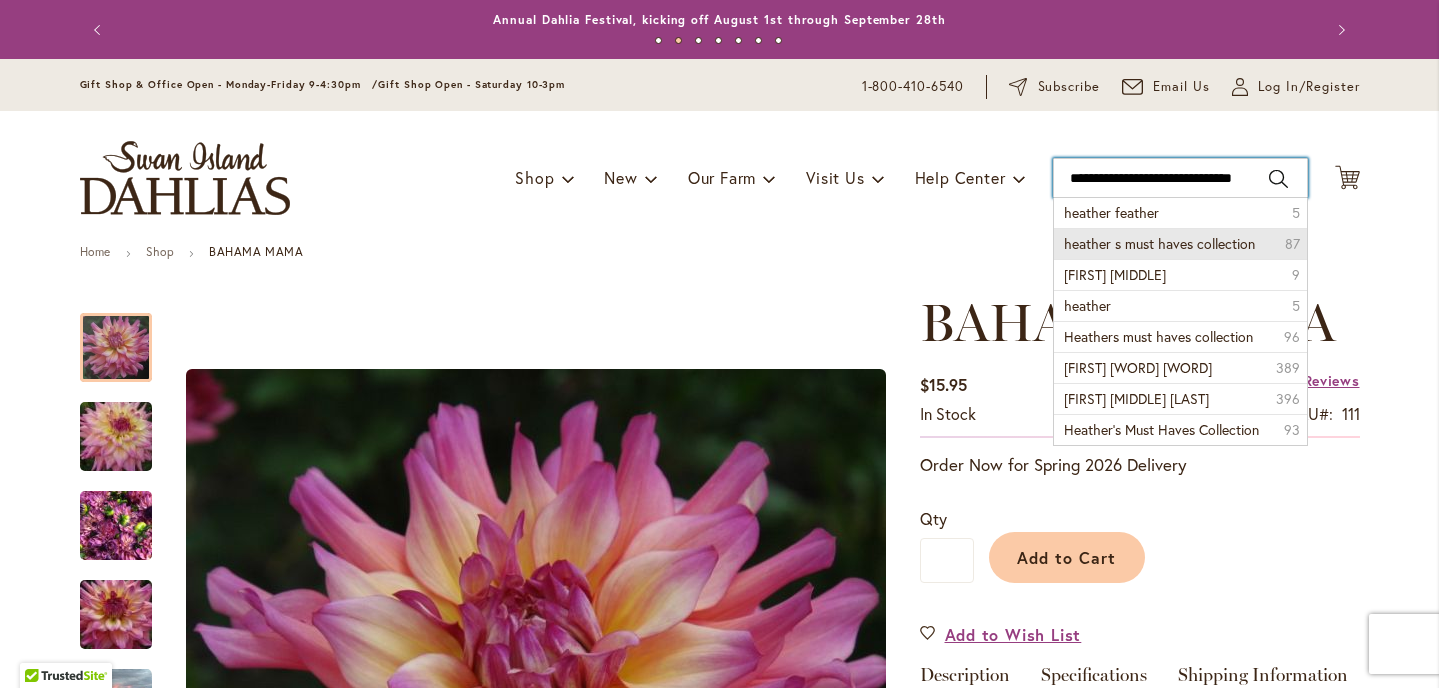 type on "**********" 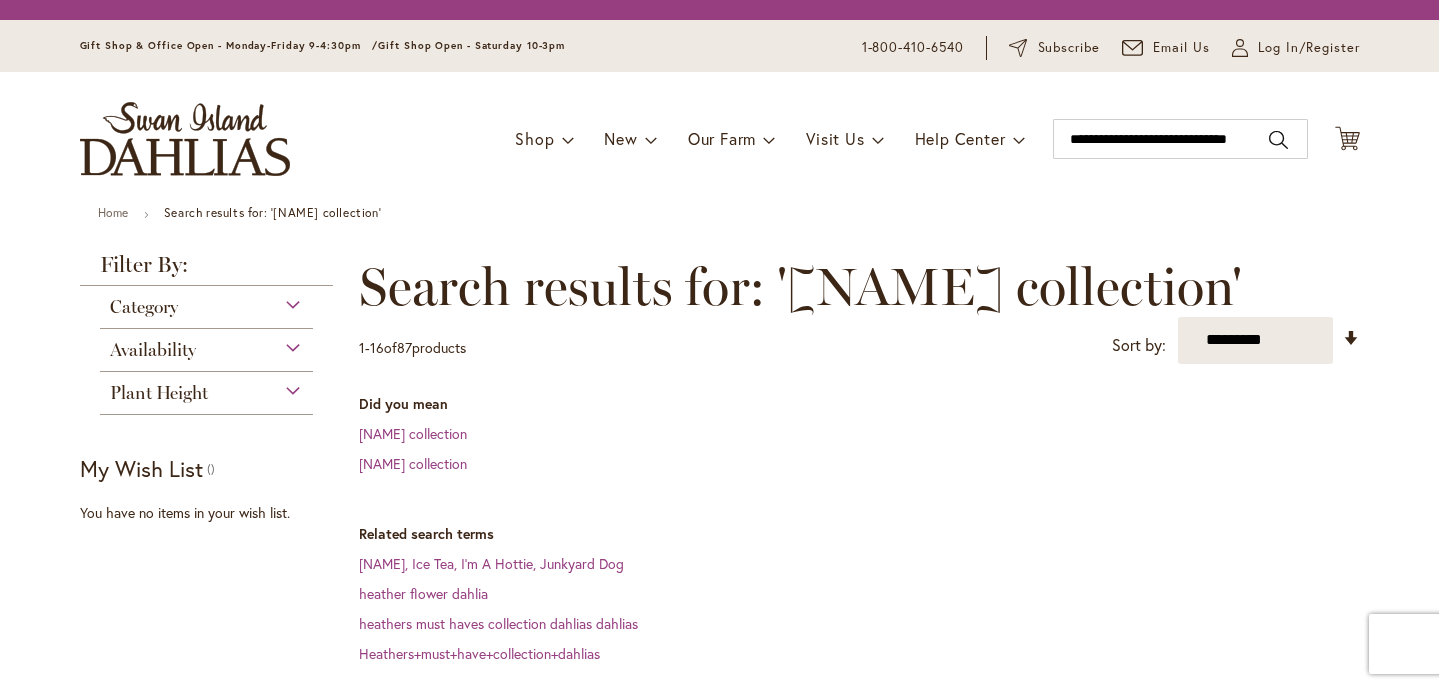 scroll, scrollTop: 0, scrollLeft: 0, axis: both 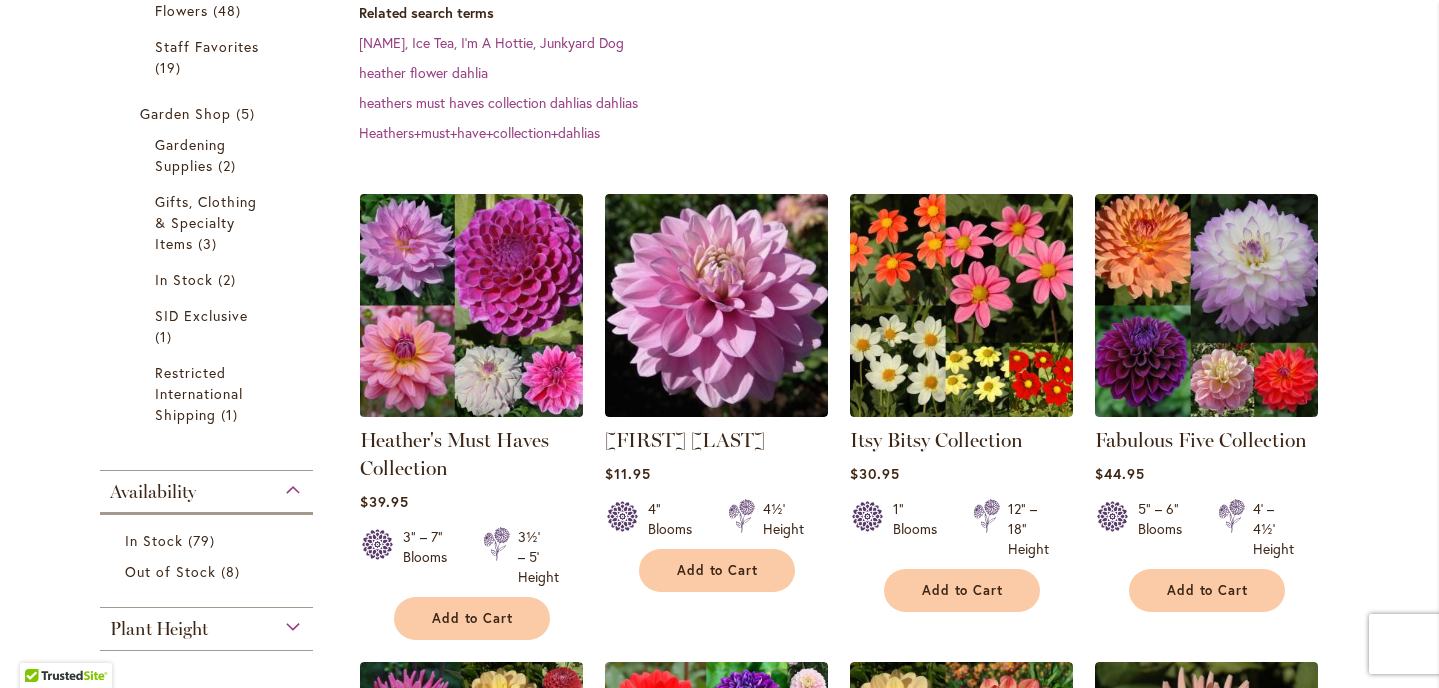 click at bounding box center (471, 305) 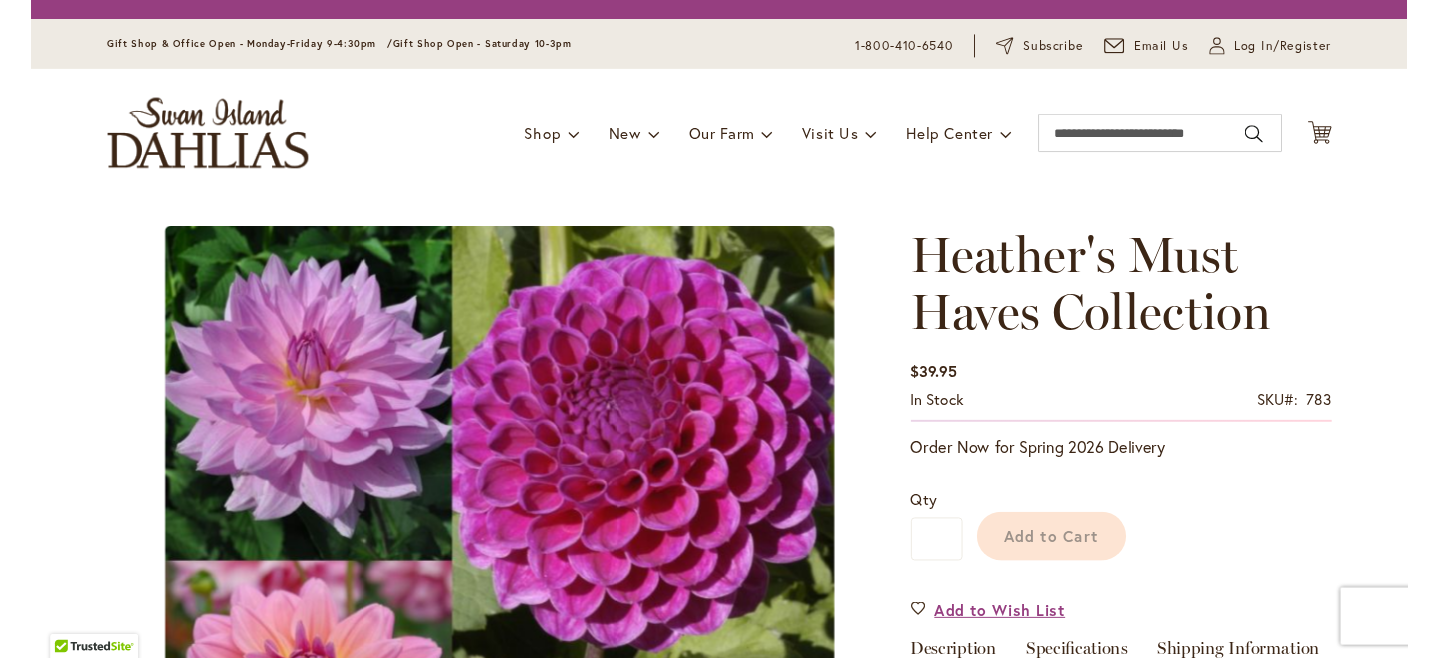 scroll, scrollTop: 0, scrollLeft: 0, axis: both 